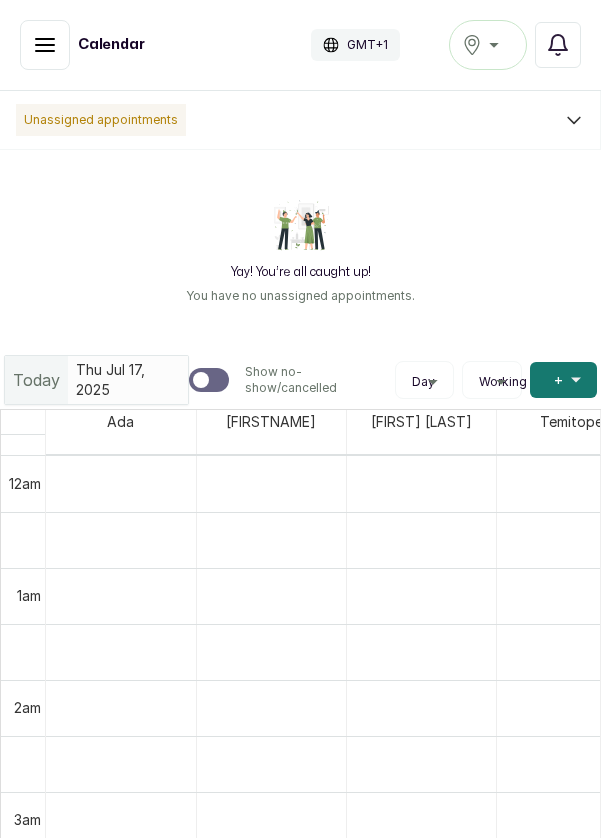 scroll, scrollTop: 0, scrollLeft: 0, axis: both 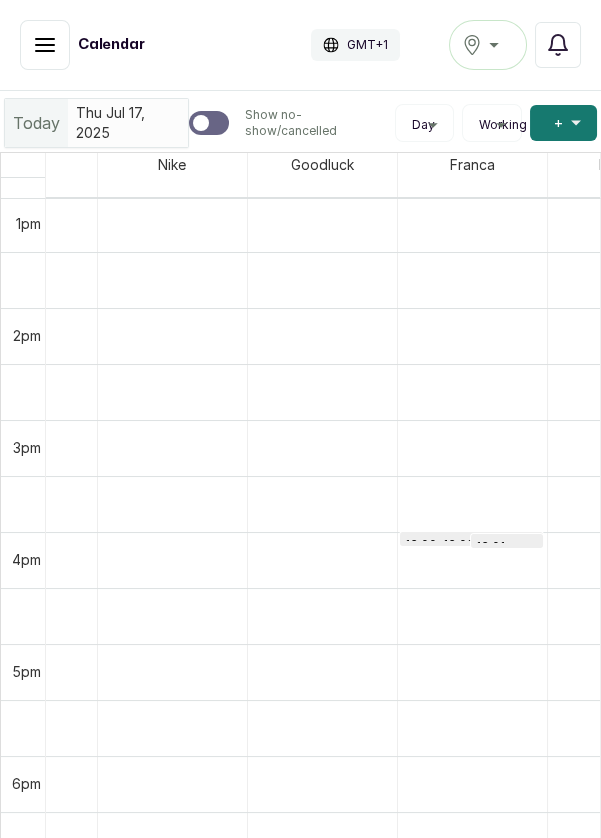 click at bounding box center [472, 560] 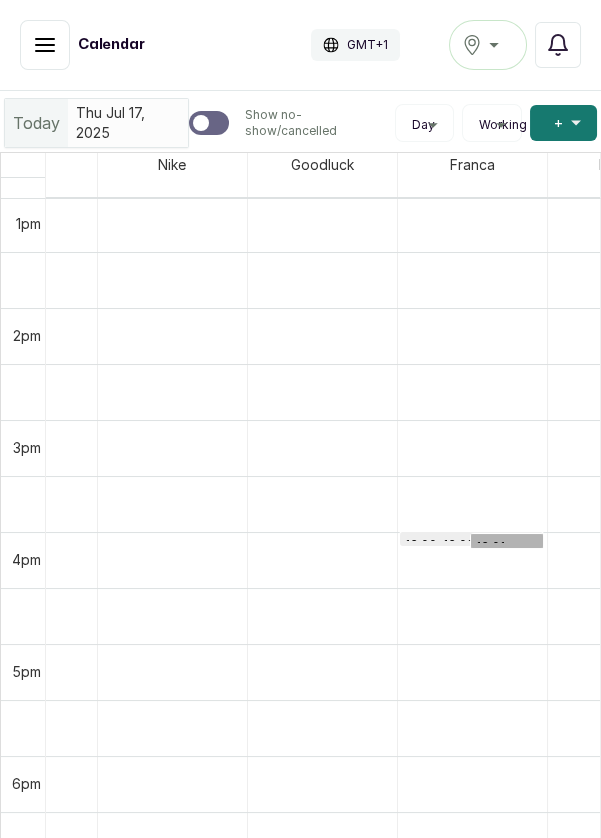click at bounding box center (0, 0) 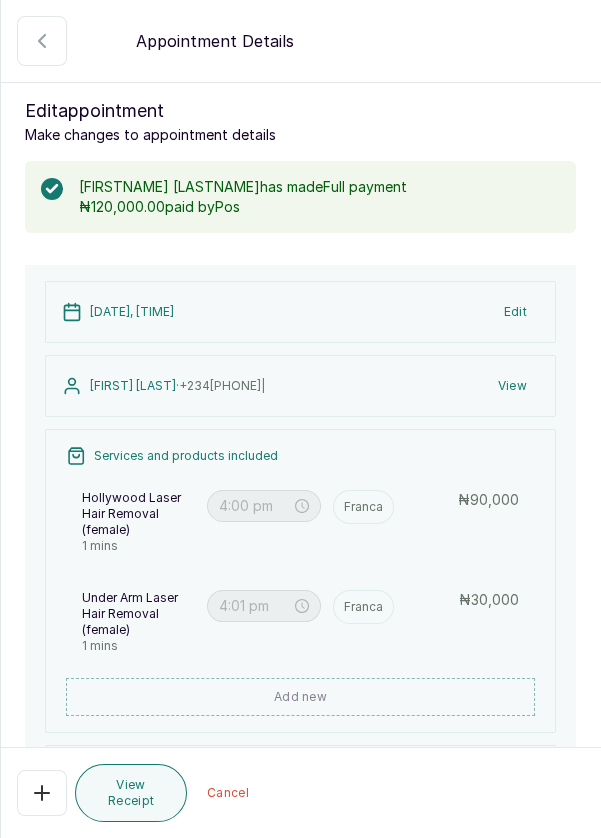 click 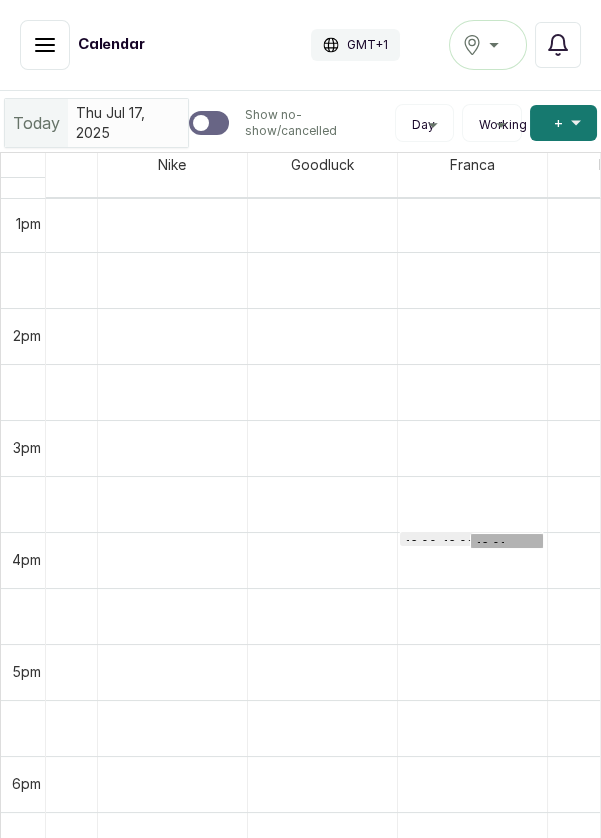 scroll, scrollTop: 1627, scrollLeft: 999, axis: both 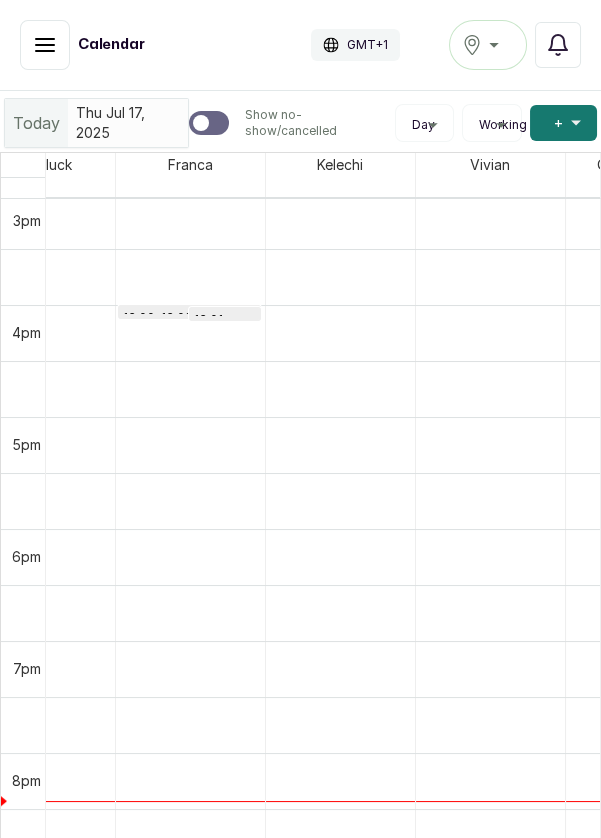 click on "Add +" at bounding box center [563, 123] 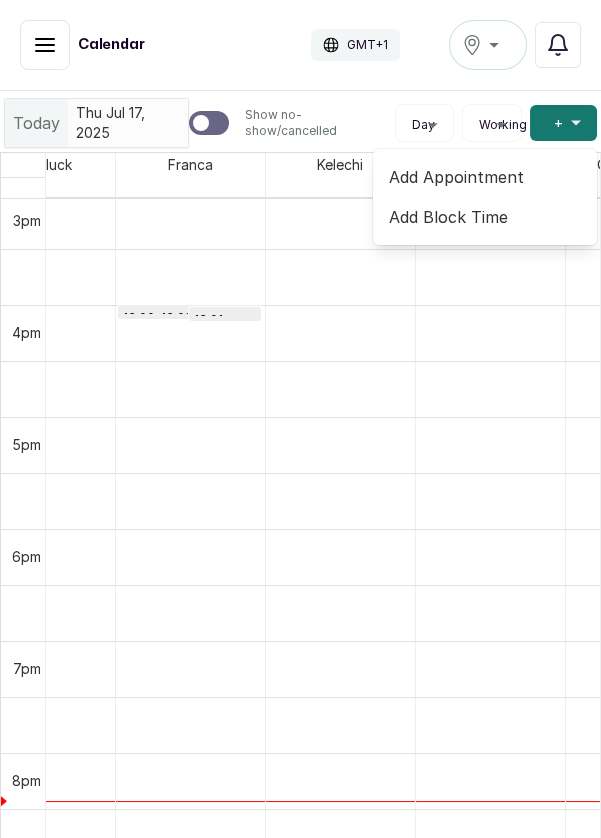 click on "Add Appointment" at bounding box center (485, 177) 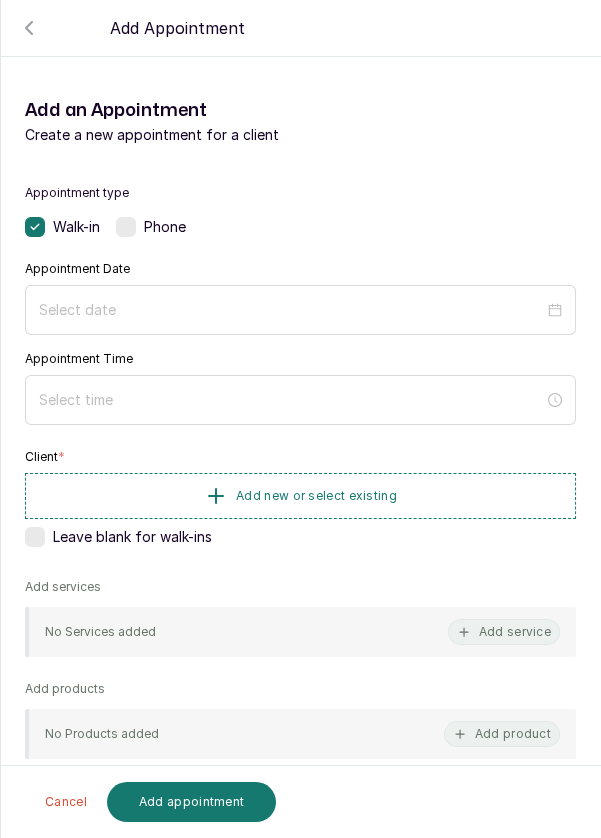 click at bounding box center [300, 310] 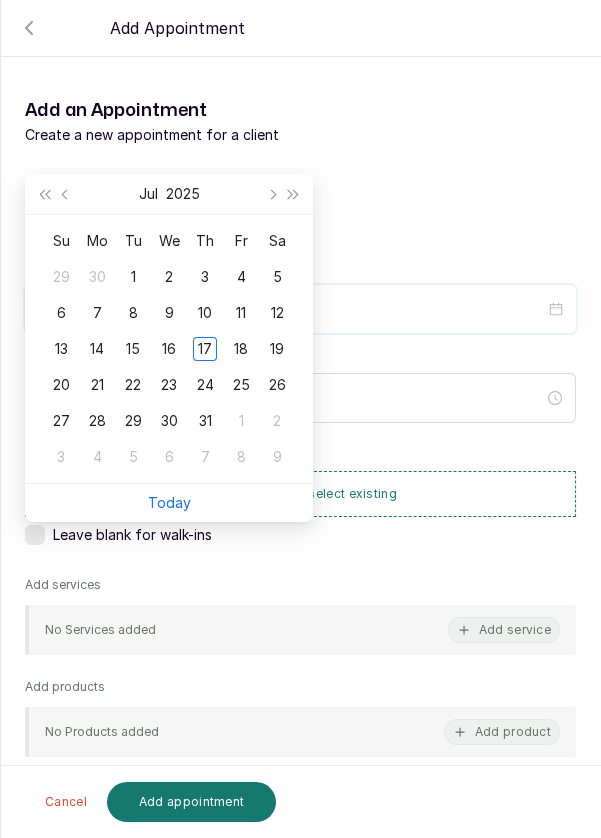 scroll, scrollTop: 162, scrollLeft: 0, axis: vertical 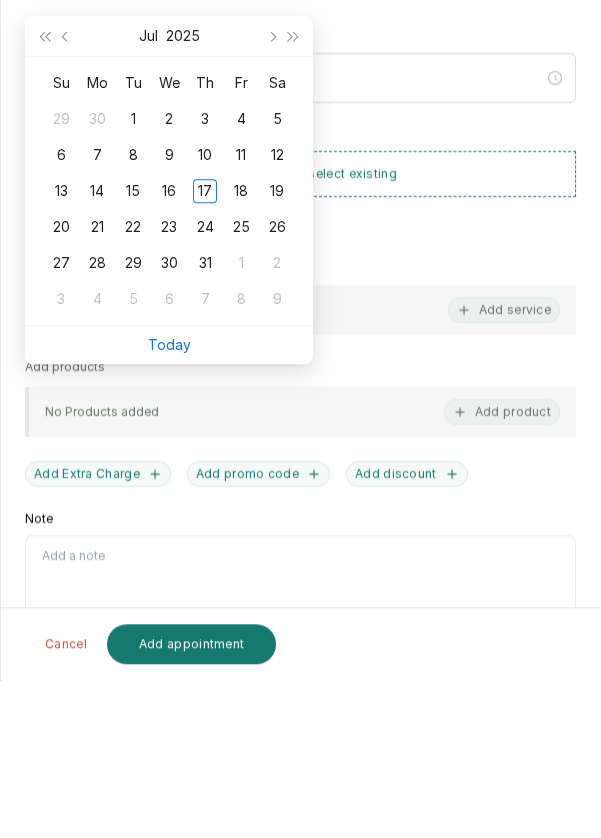 click on "Today" at bounding box center (169, 502) 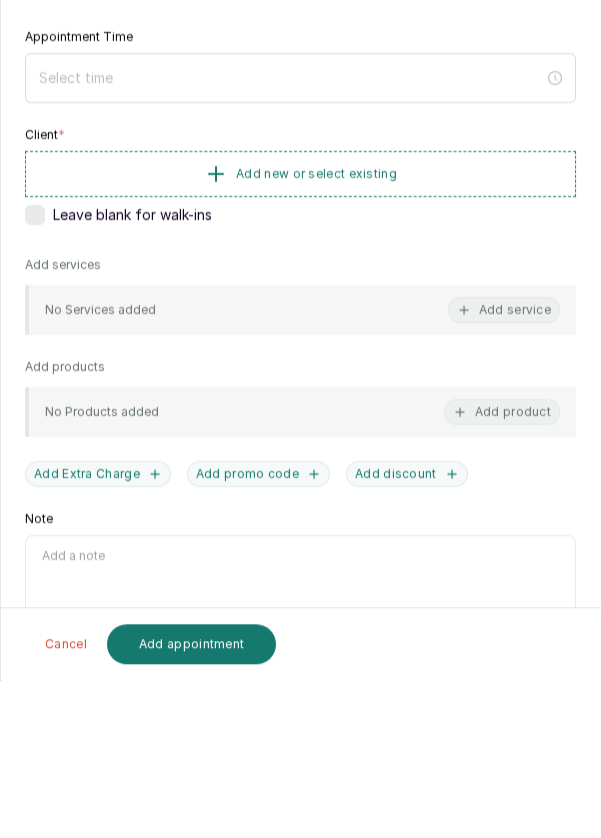type on "2025/07/17" 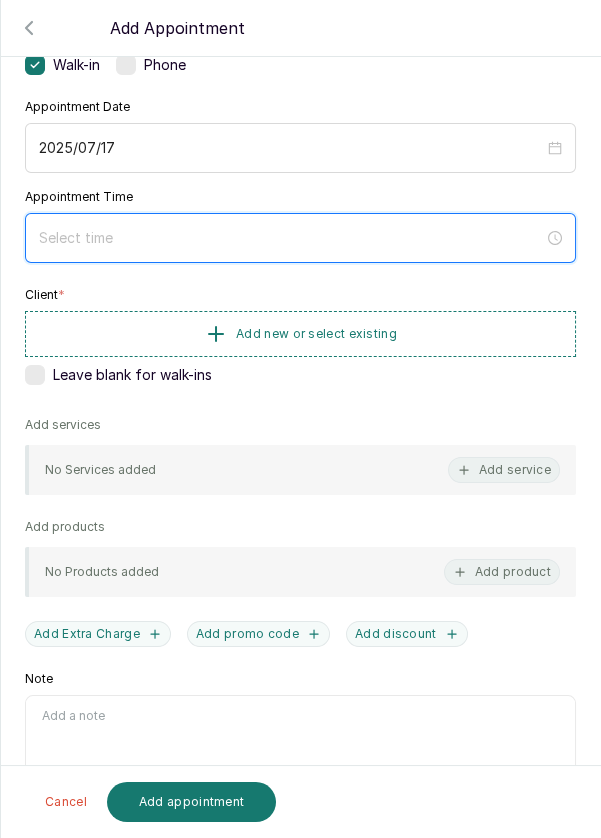click at bounding box center [291, 238] 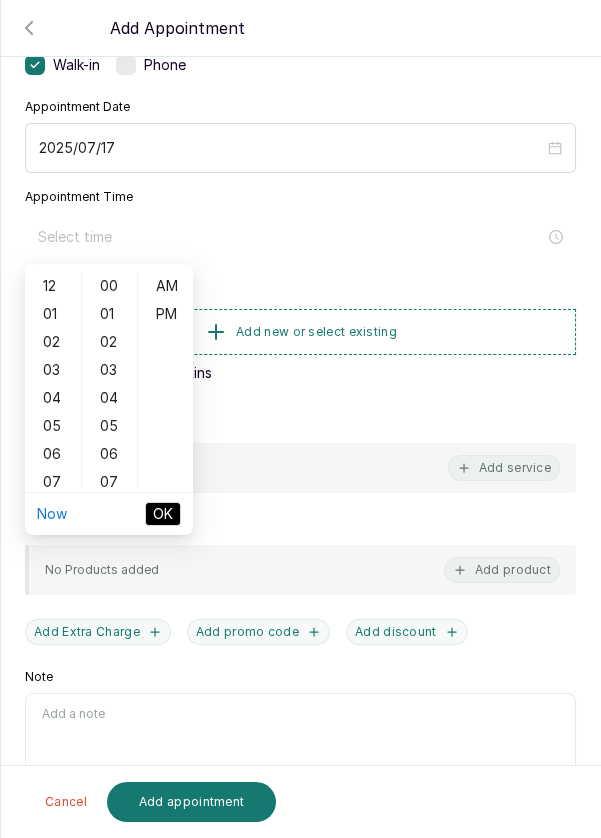 click on "07" at bounding box center (53, 482) 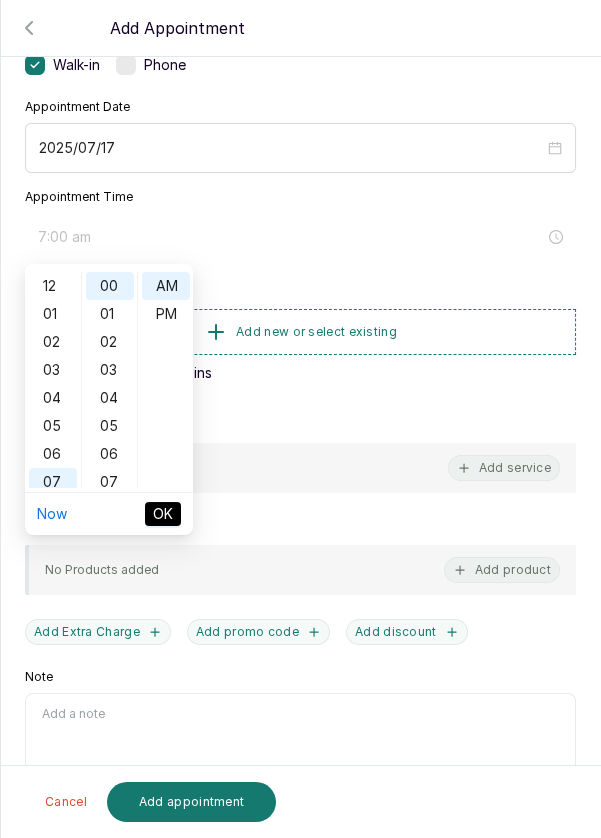 scroll, scrollTop: 119, scrollLeft: 0, axis: vertical 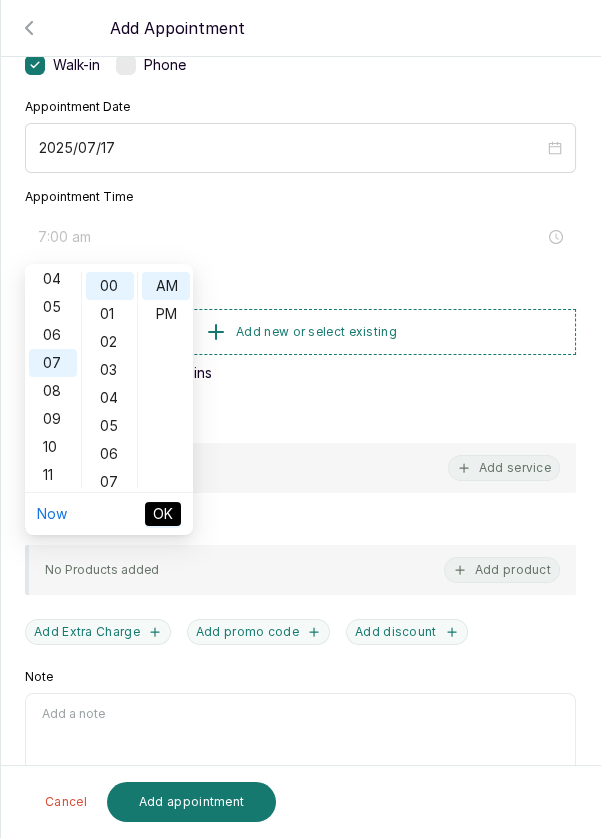 click on "PM" at bounding box center (166, 314) 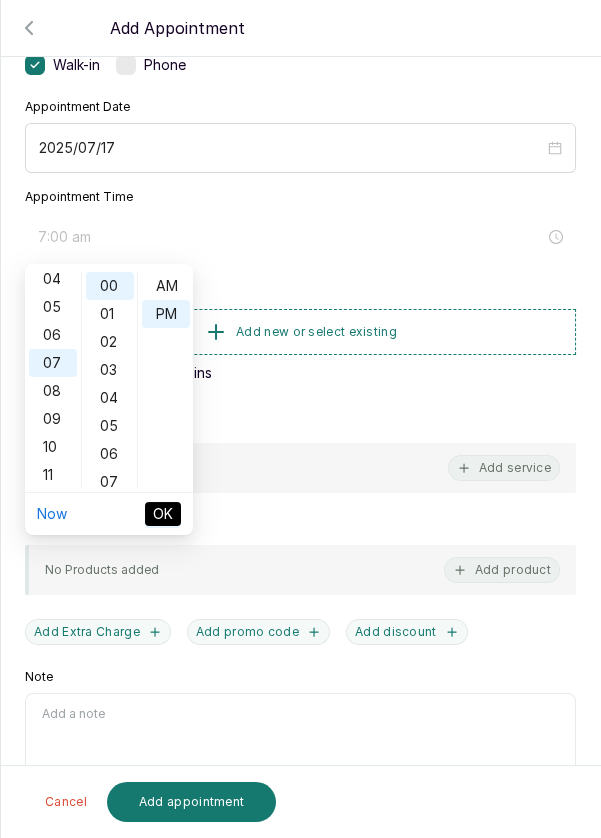 type on "7:00 pm" 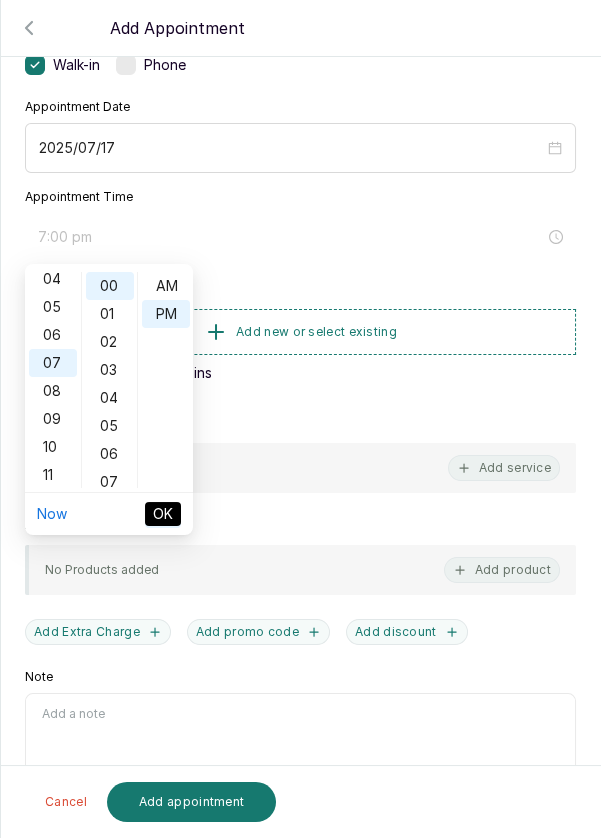 click on "OK" at bounding box center (163, 514) 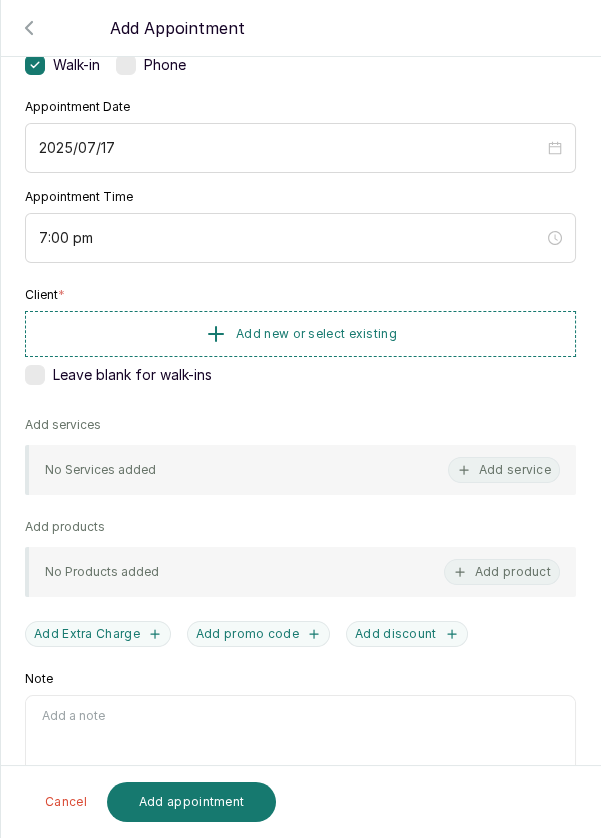 click on "Add new or select existing" at bounding box center (300, 334) 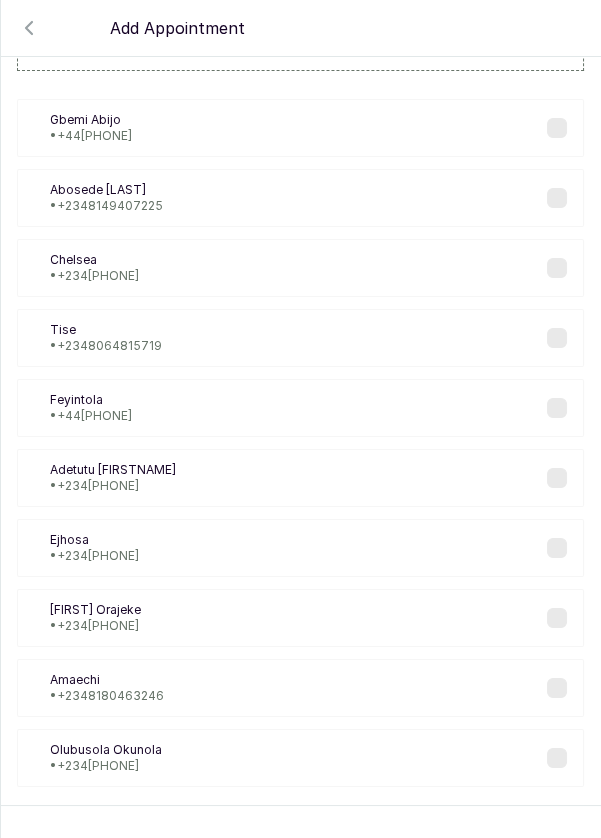 scroll, scrollTop: 120, scrollLeft: 0, axis: vertical 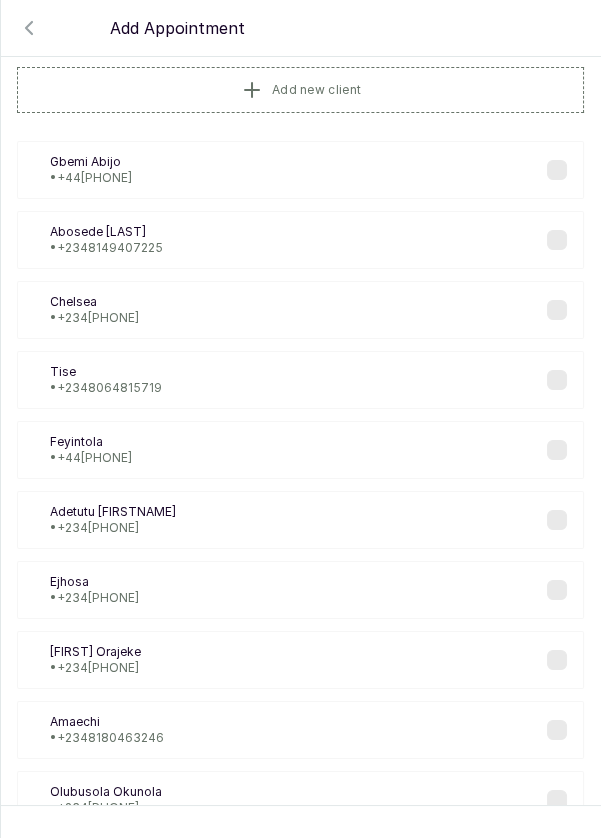 click on "Add new client" at bounding box center [300, 90] 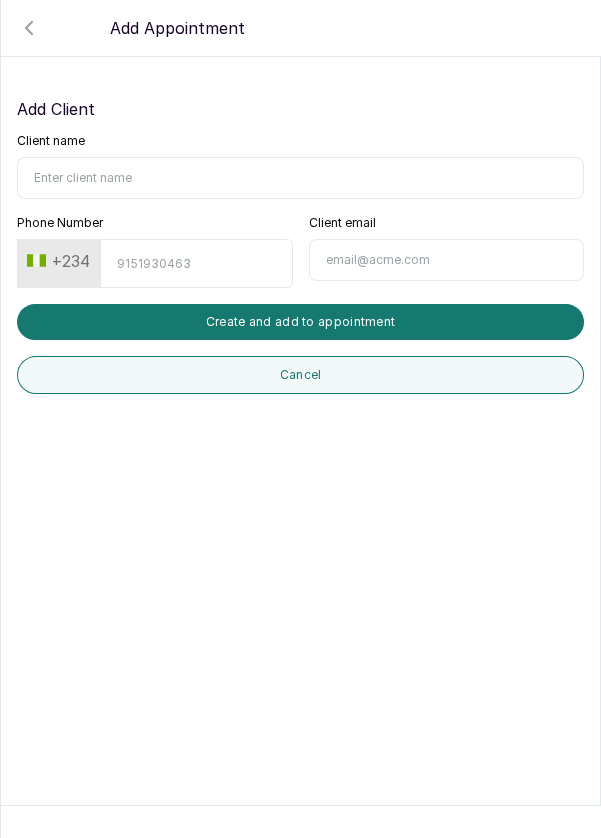 scroll, scrollTop: 0, scrollLeft: 0, axis: both 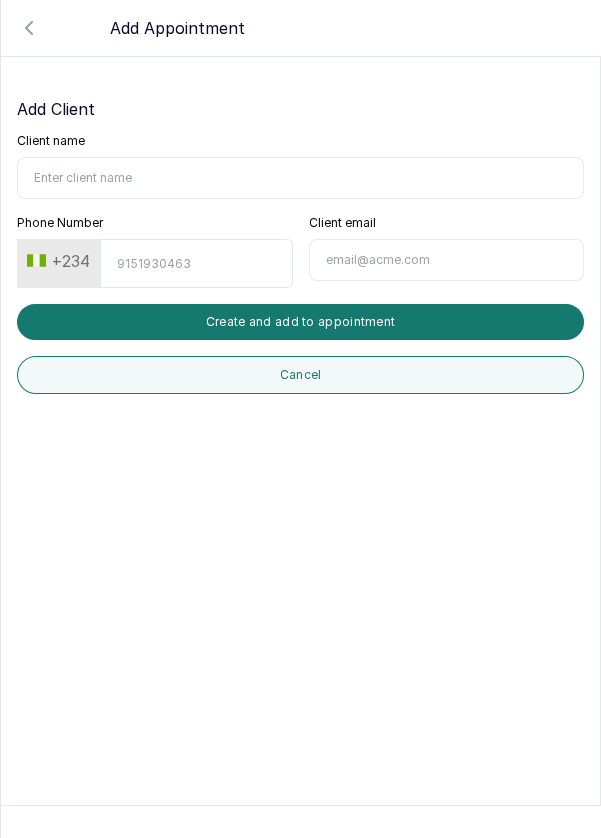 click on "Client name" at bounding box center [300, 178] 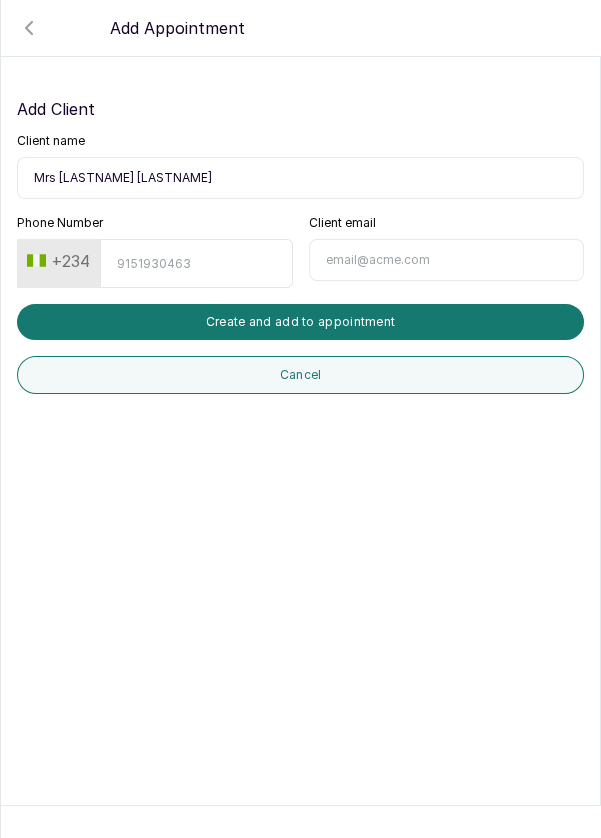 type on "Mrs [LASTNAME] [LASTNAME]" 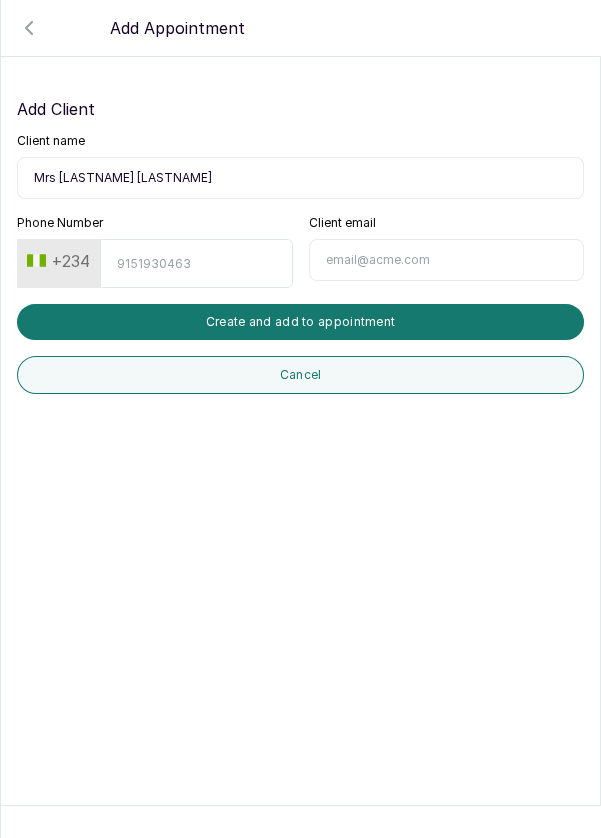 click on "Phone Number" at bounding box center [196, 263] 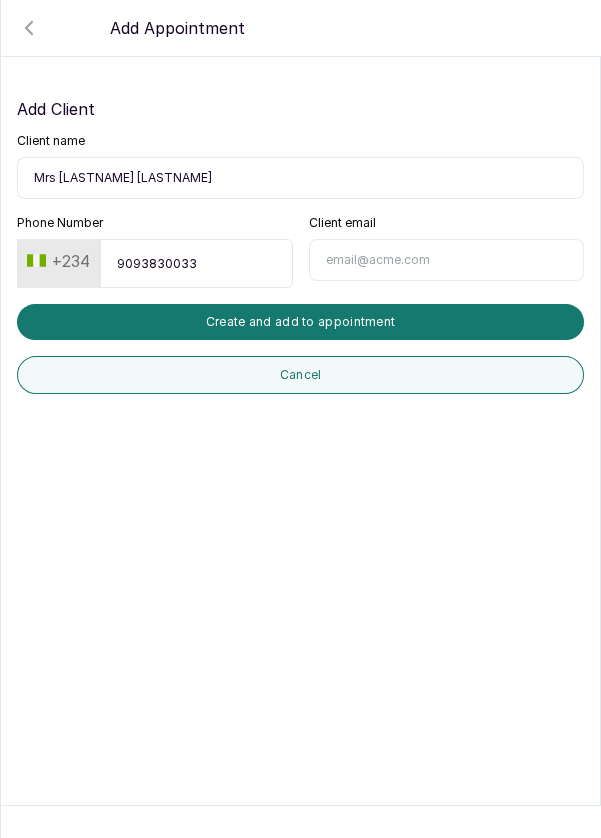 type on "9093830033" 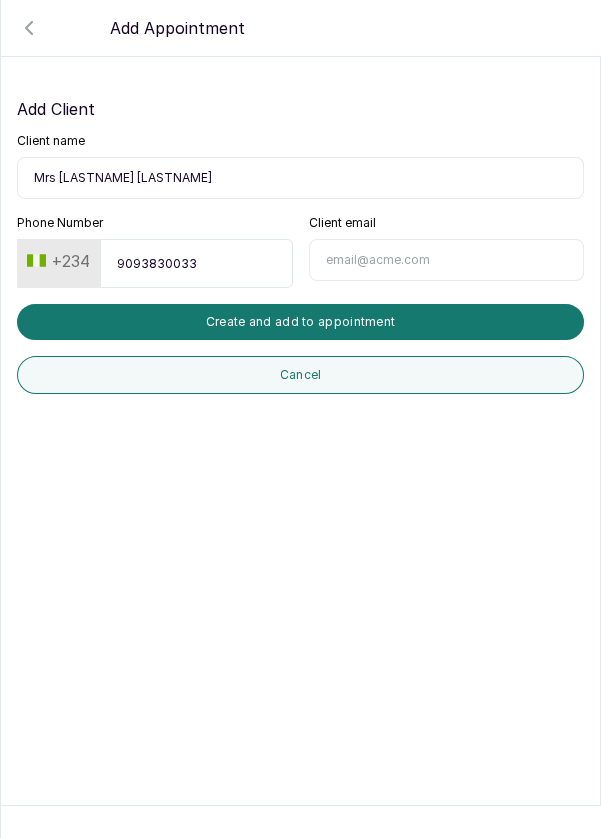 click on "Client email" at bounding box center [447, 260] 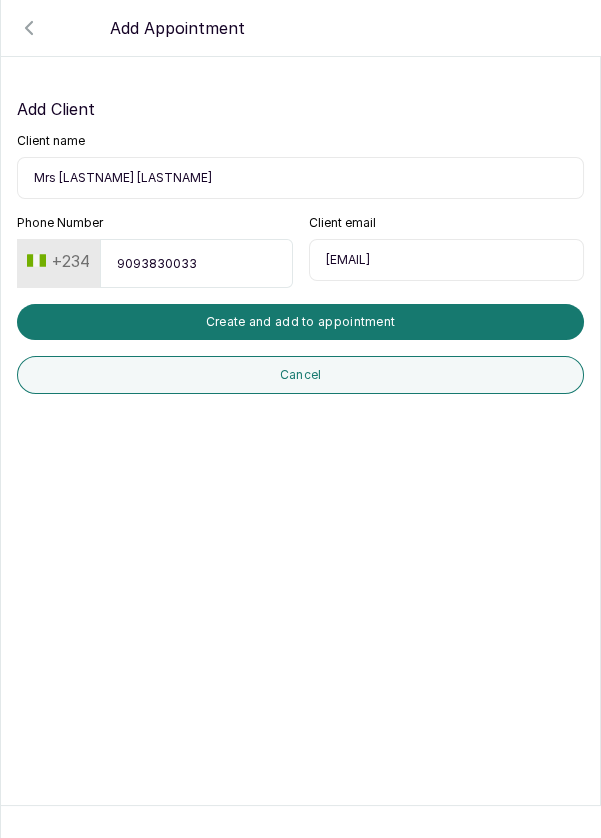 type on "[EMAIL]" 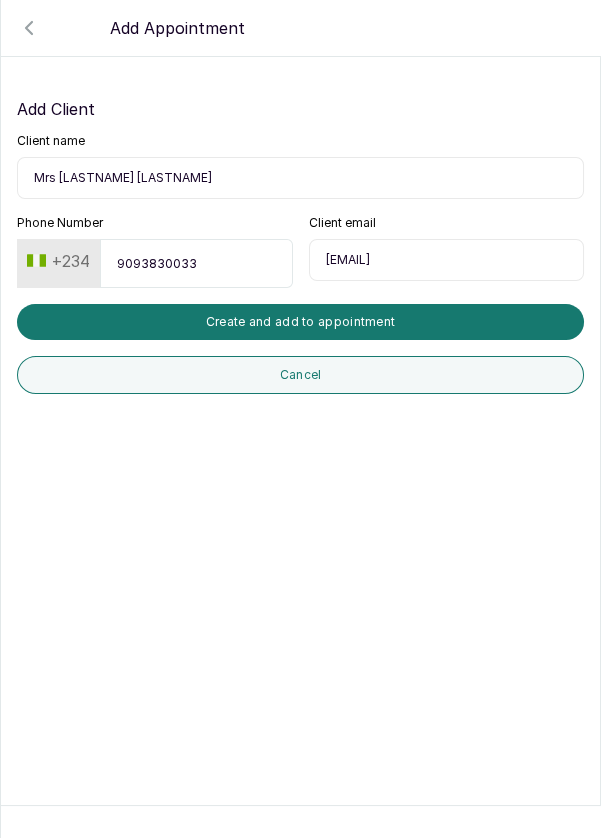 click on "Create and add to appointment" at bounding box center (300, 322) 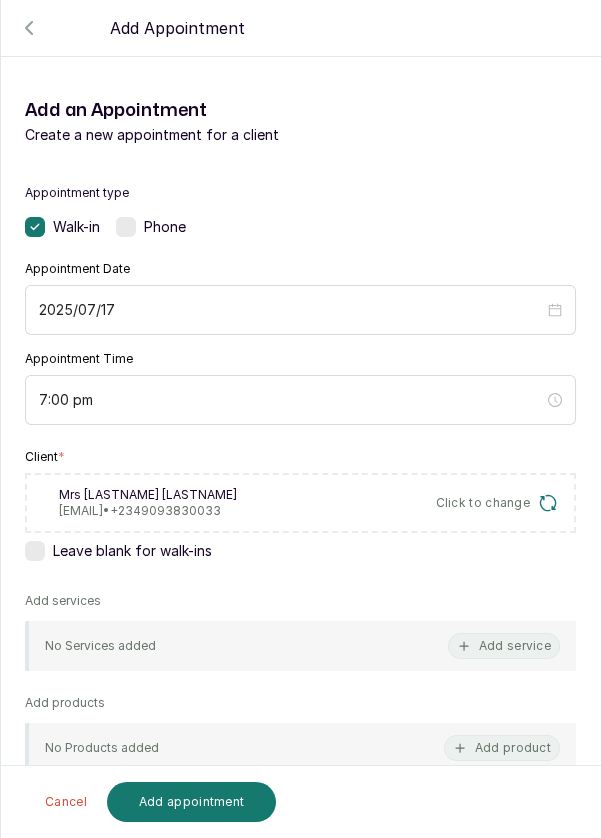 click on "Add service" at bounding box center (504, 646) 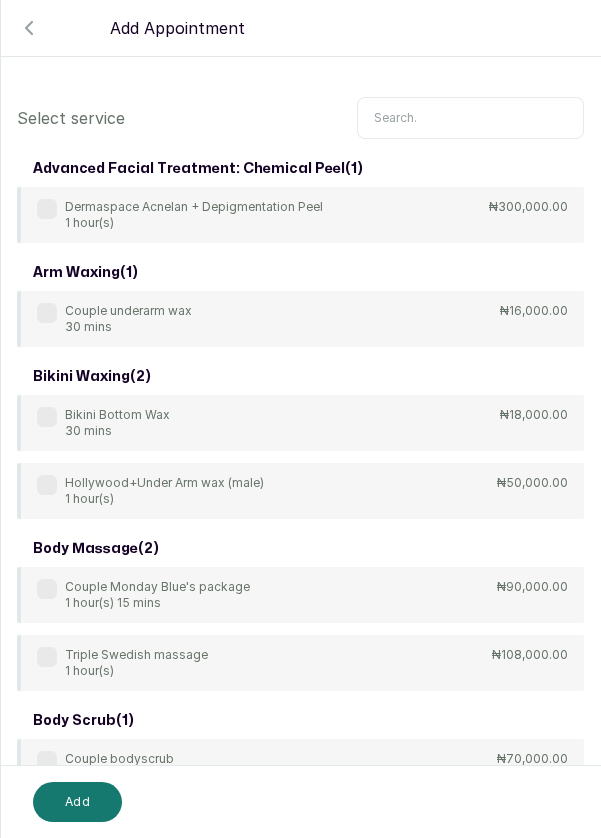 scroll, scrollTop: 0, scrollLeft: 0, axis: both 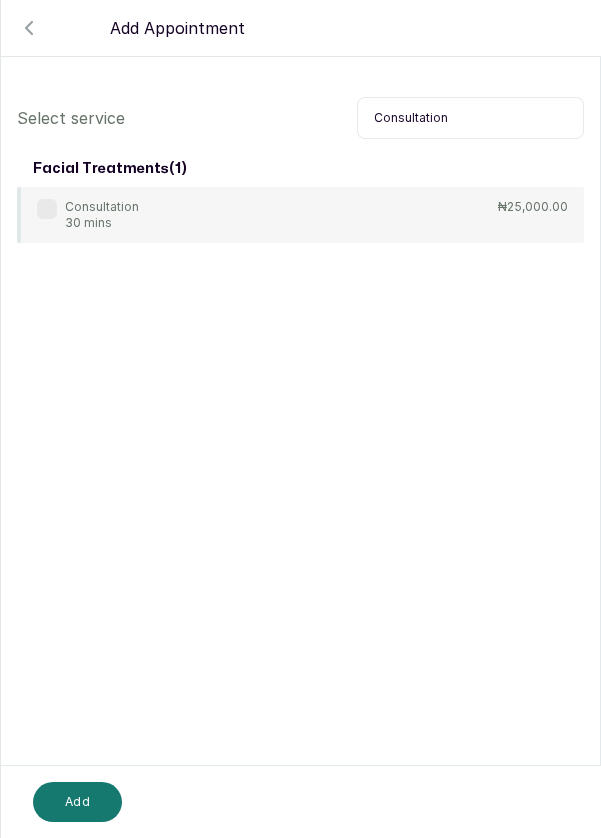 type on "Consultation" 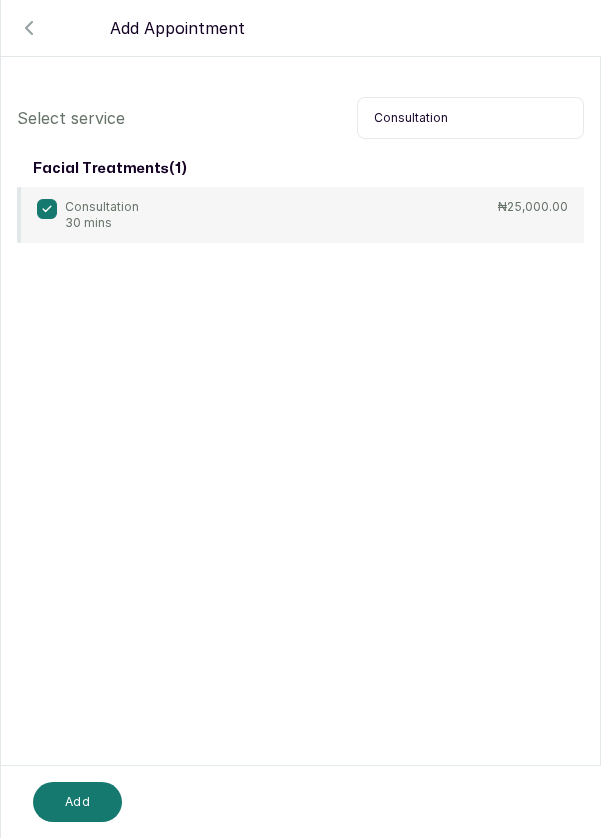 click on "Add" at bounding box center [77, 802] 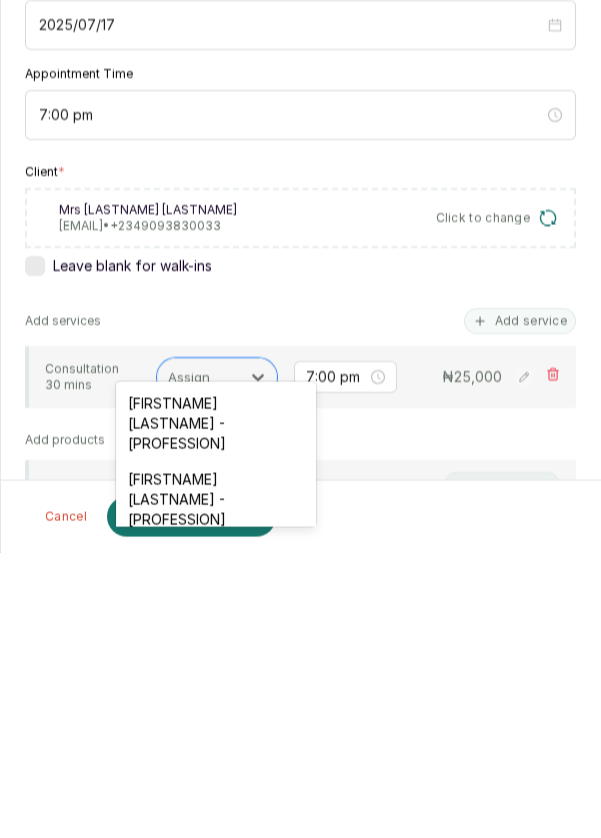scroll, scrollTop: 96, scrollLeft: 0, axis: vertical 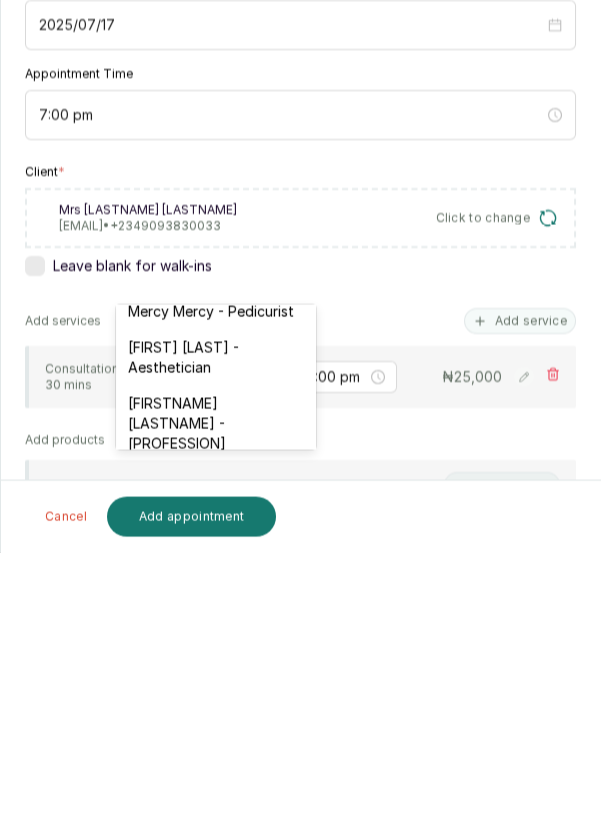 click on "[FIRSTNAME] [LASTNAME] - [PROFESSION]" at bounding box center [216, 861] 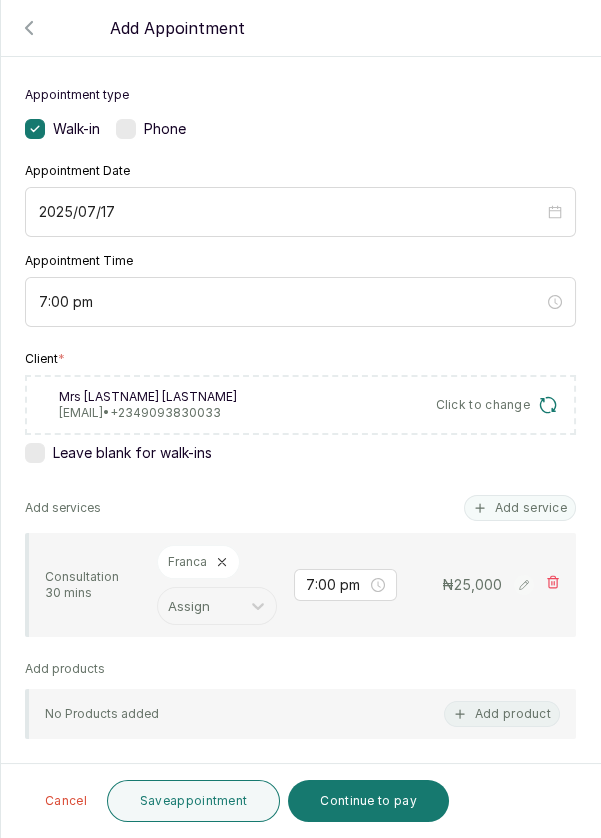 scroll, scrollTop: 256, scrollLeft: 0, axis: vertical 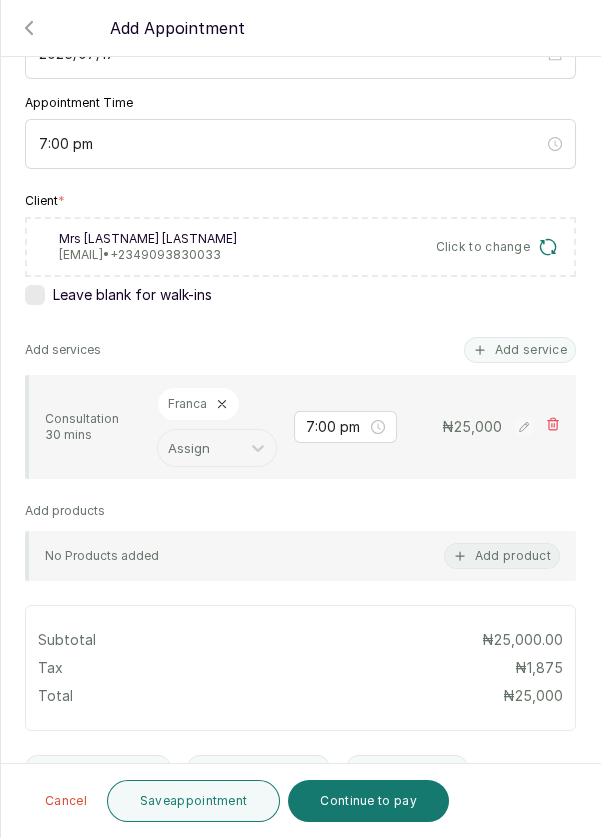 click on "Add discount" at bounding box center (407, 768) 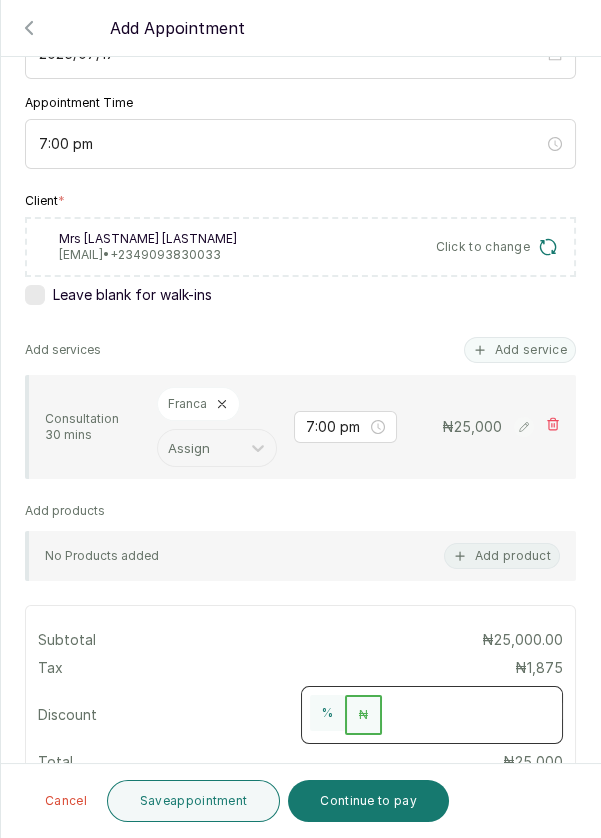 click at bounding box center (472, 711) 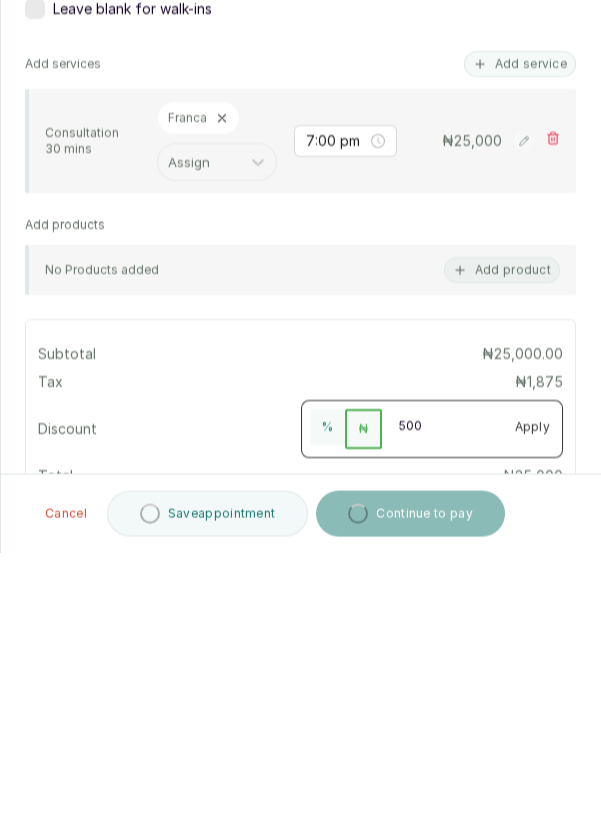 type on "5000" 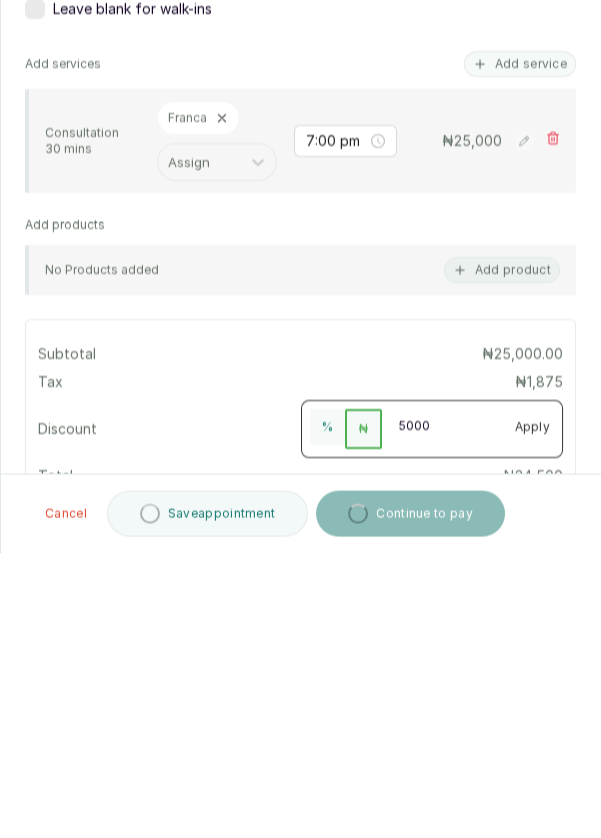click on "Apply" at bounding box center (533, 713) 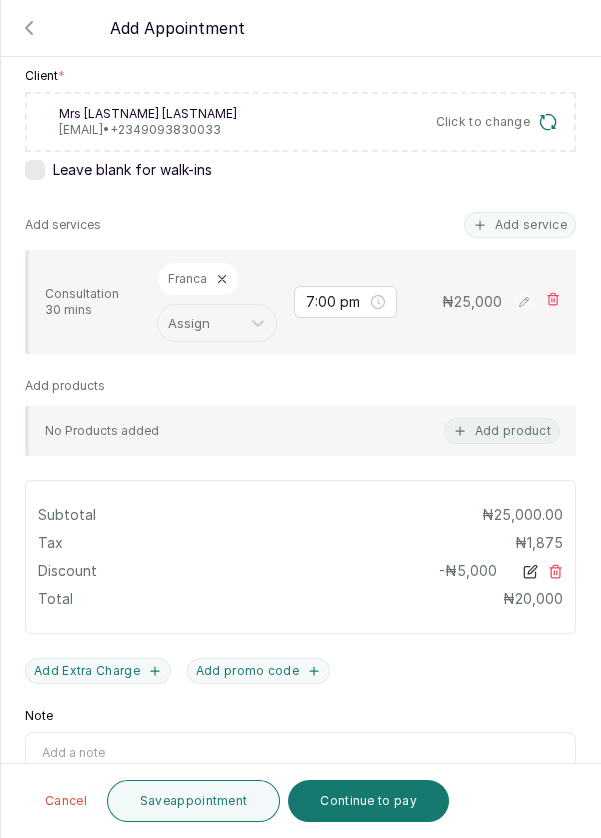 scroll, scrollTop: 418, scrollLeft: 0, axis: vertical 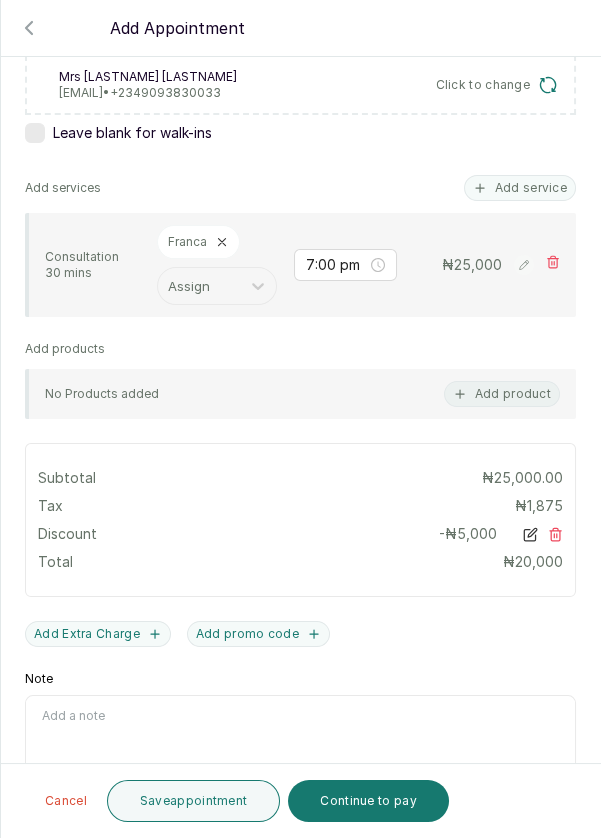click on "Continue to pay" at bounding box center (368, 801) 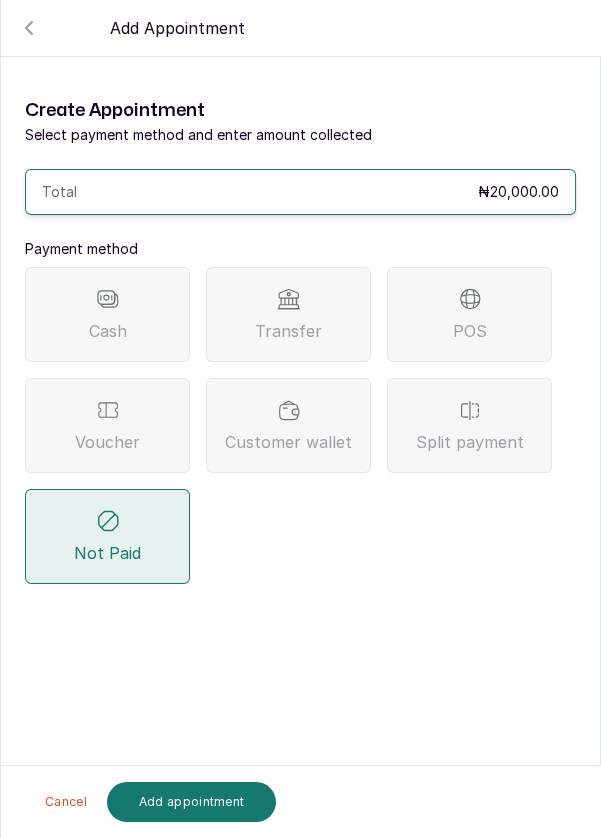 scroll, scrollTop: 0, scrollLeft: 0, axis: both 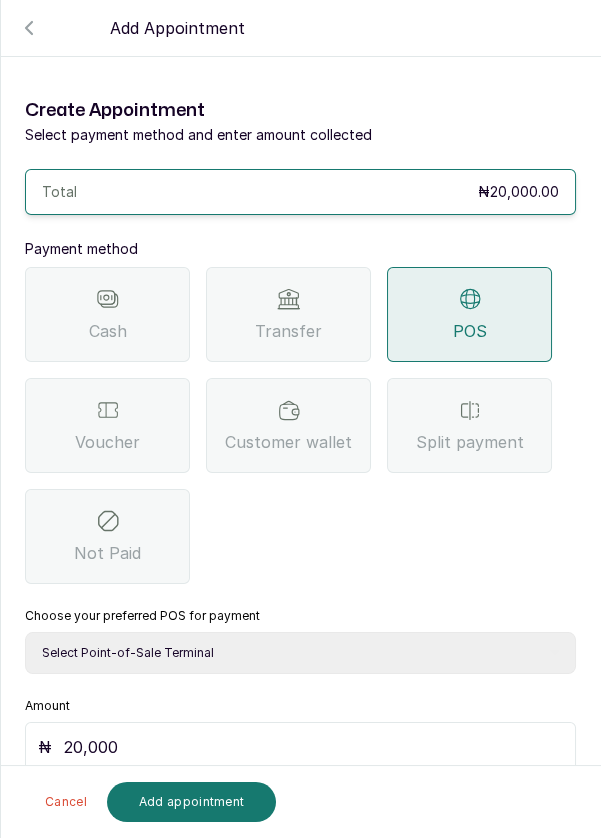 click on "Select Point-of-Sale Terminal Pos- Flutterwave  Zenith Bank POS - Paga Paga POS - Access Access Bank POS - Sterling Sterling Bank" at bounding box center (300, 653) 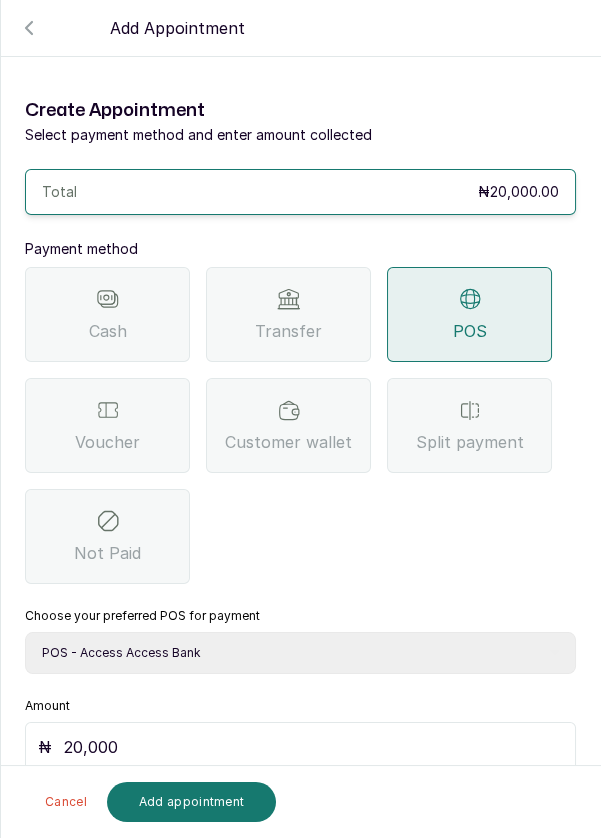 click on "Add appointment" at bounding box center [192, 802] 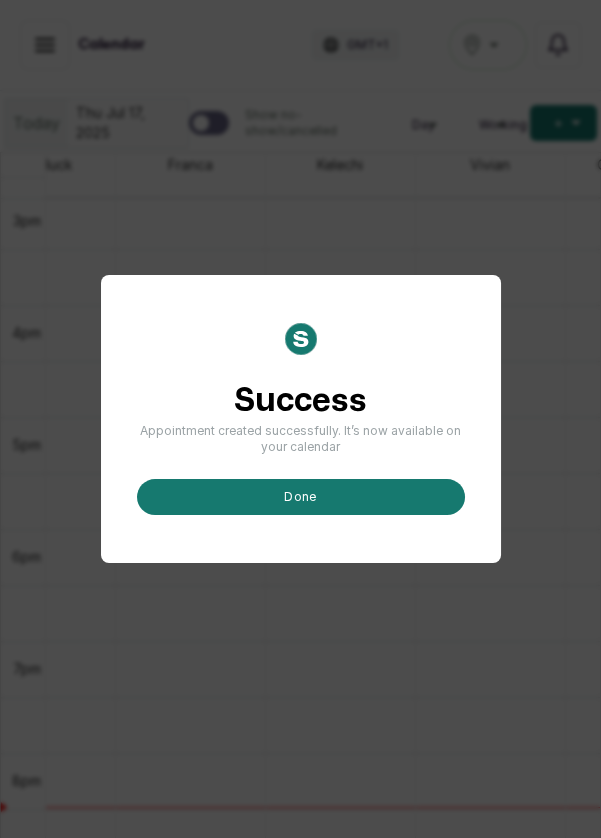 click on "done" at bounding box center (301, 497) 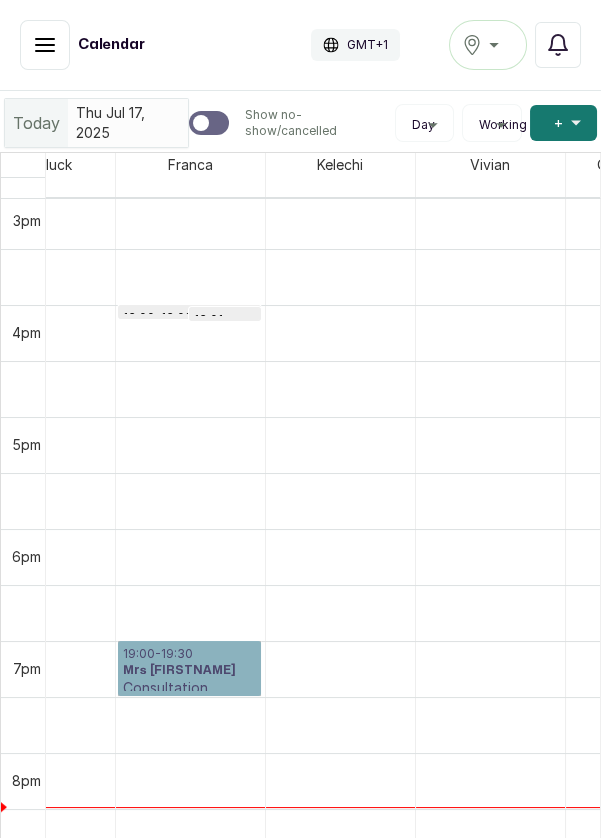 click on "[TIME] - [TIME] Mrs [FIRSTNAME] Consultation Confirmed" at bounding box center [189, 668] 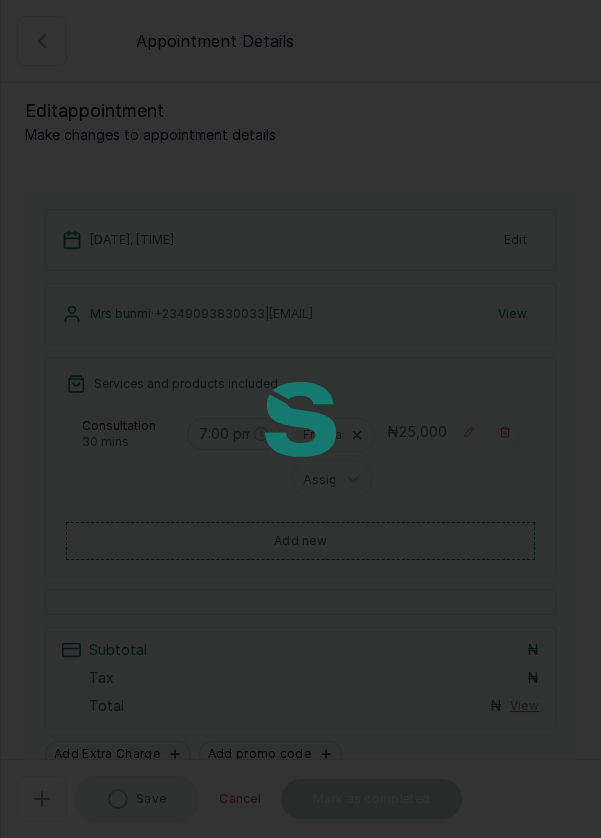 scroll, scrollTop: 673, scrollLeft: 1281, axis: both 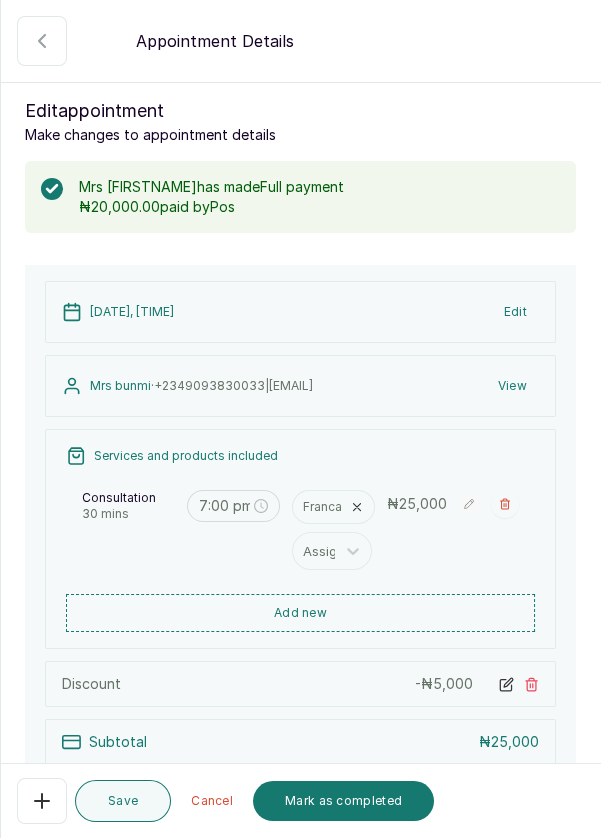 click on "Mark as completed" at bounding box center [343, 801] 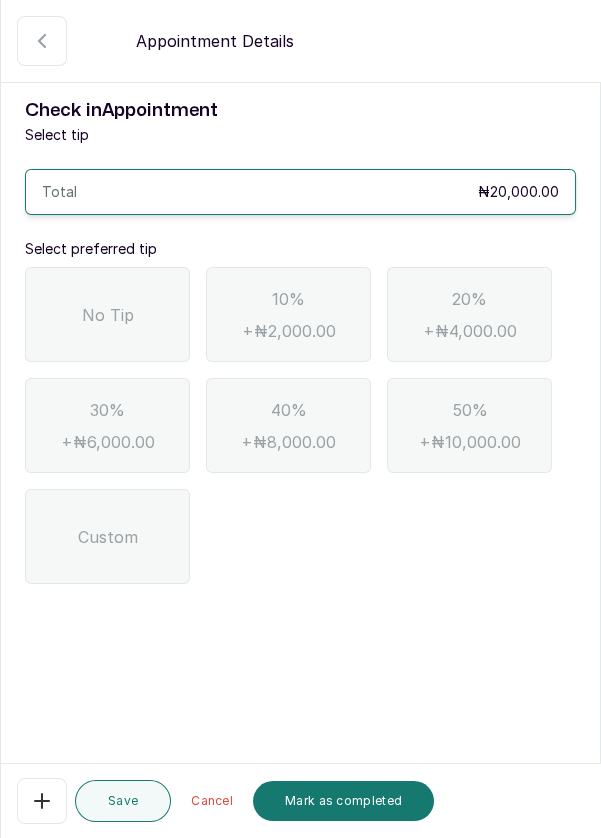 click on "No Tip" at bounding box center (107, 314) 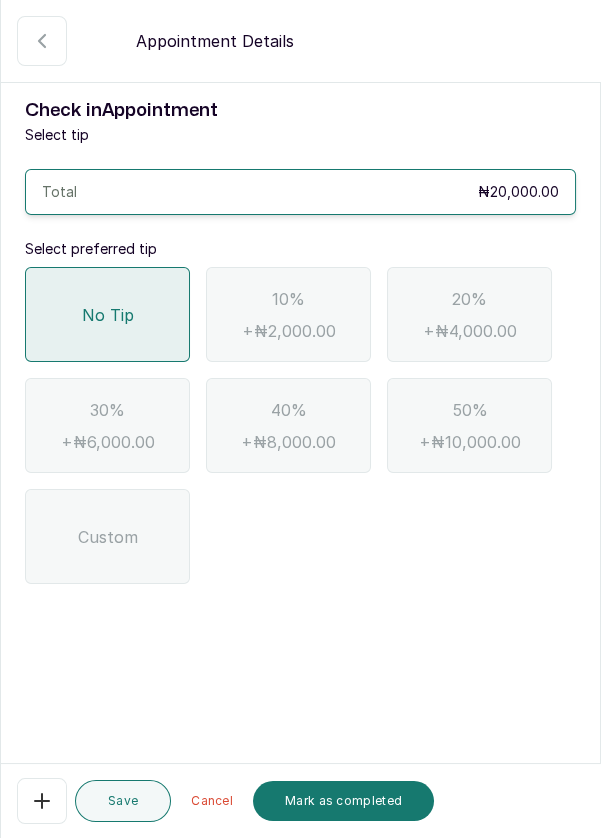 click on "Mark as completed" at bounding box center (343, 801) 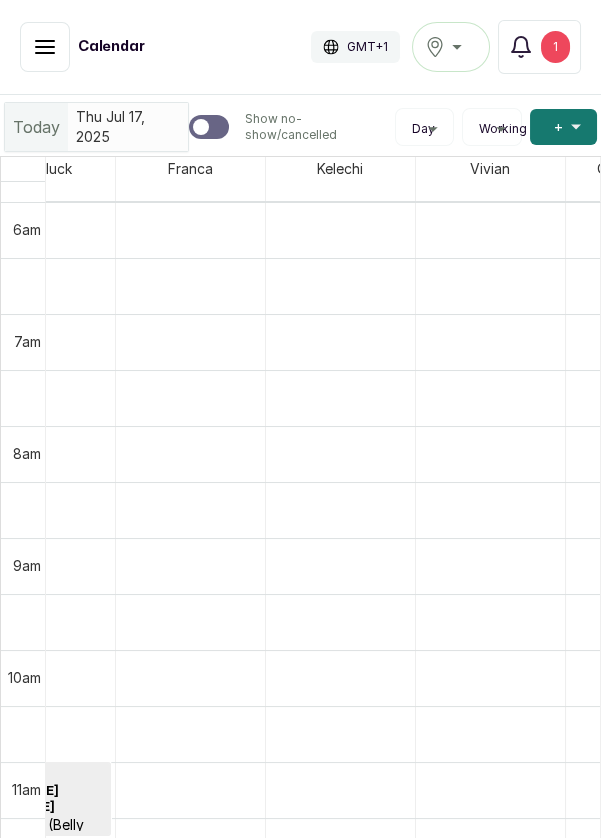 scroll, scrollTop: 1772, scrollLeft: 1281, axis: both 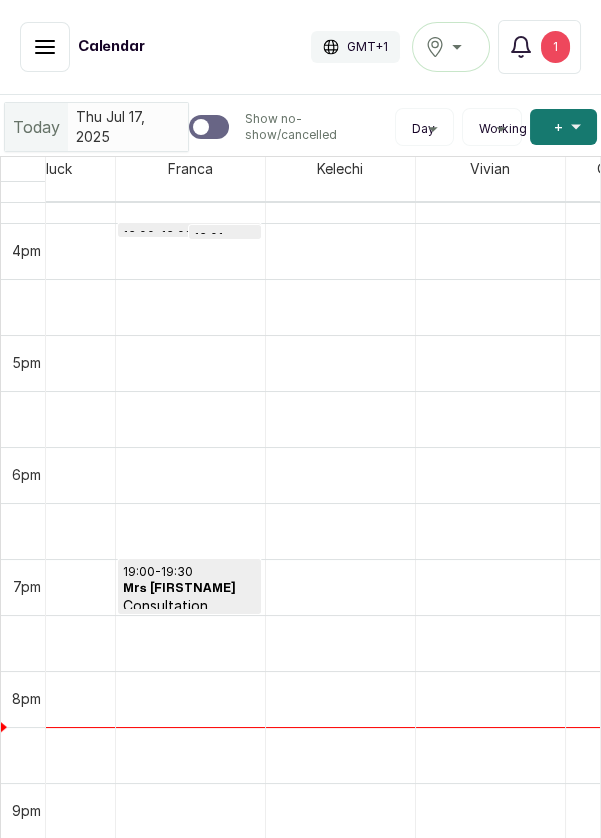 click on "Add +" at bounding box center (563, 127) 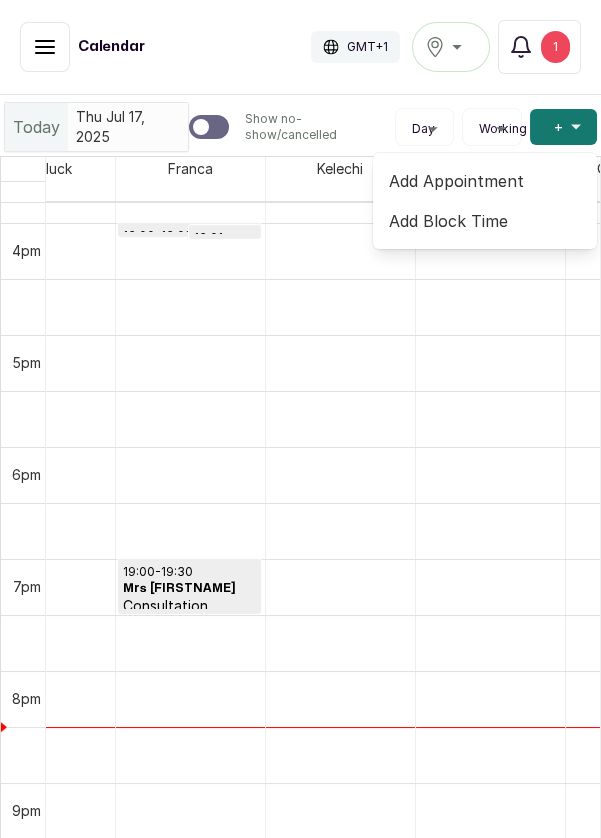 click on "Add Appointment" at bounding box center (485, 181) 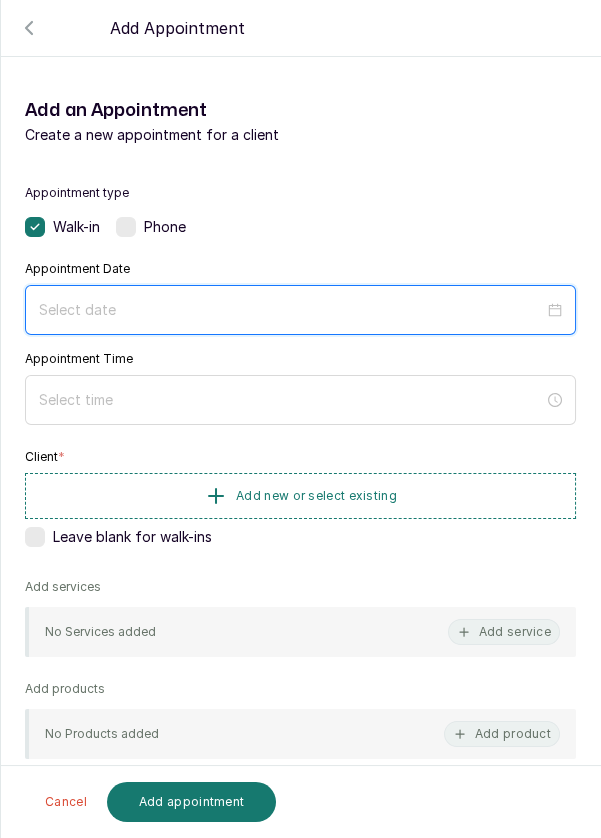 click at bounding box center [291, 310] 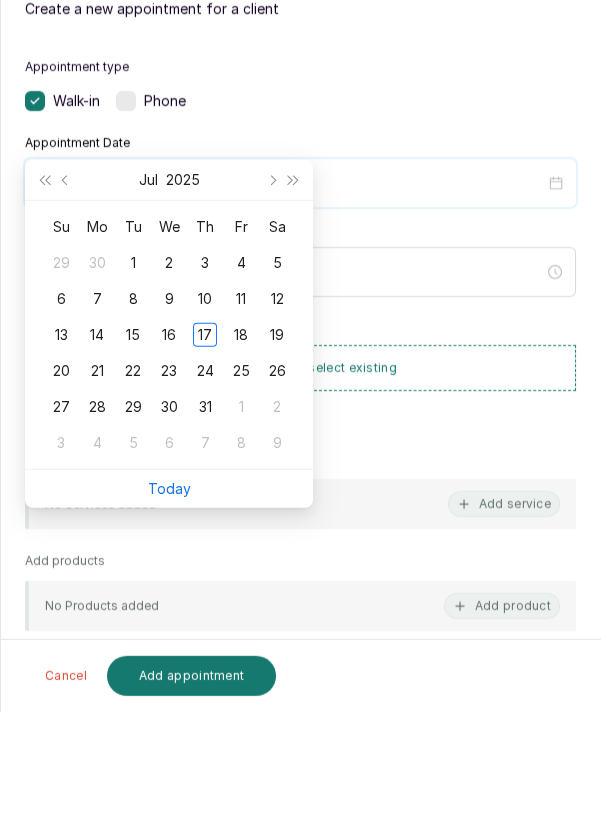 scroll, scrollTop: 150, scrollLeft: 0, axis: vertical 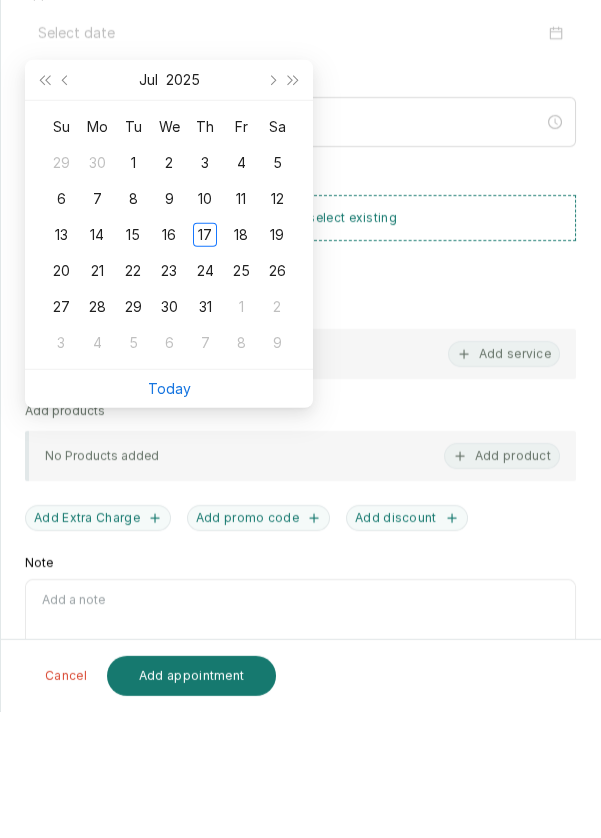 click on "Today" at bounding box center (169, 514) 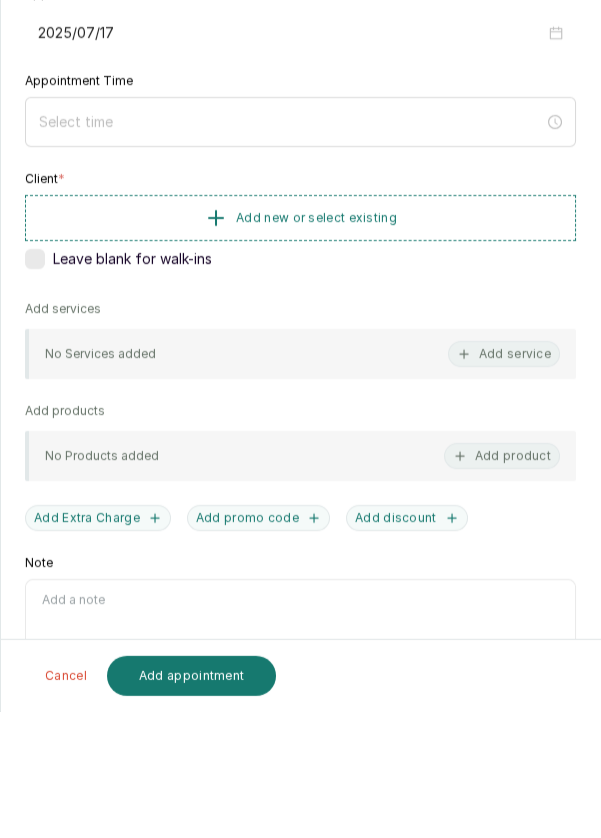 type on "2025/07/17" 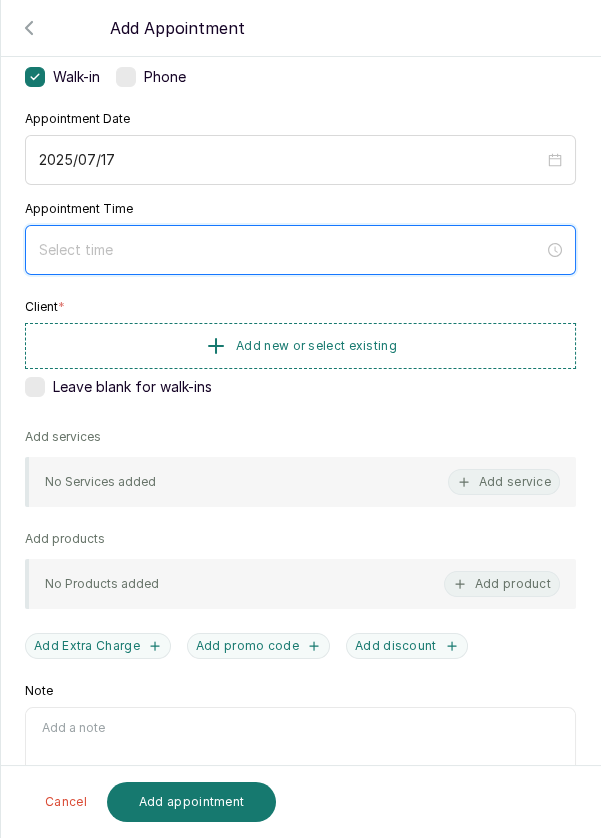 click at bounding box center [291, 250] 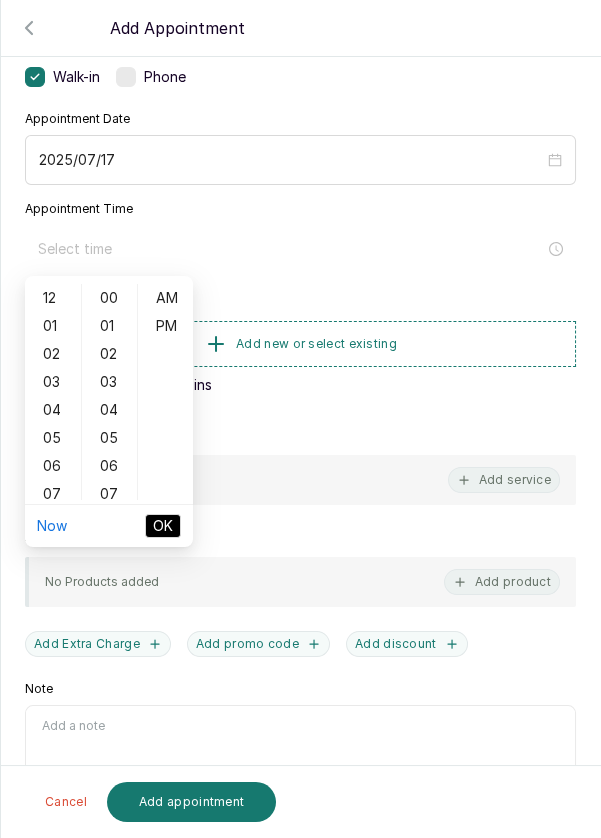 click on "06" at bounding box center (53, 466) 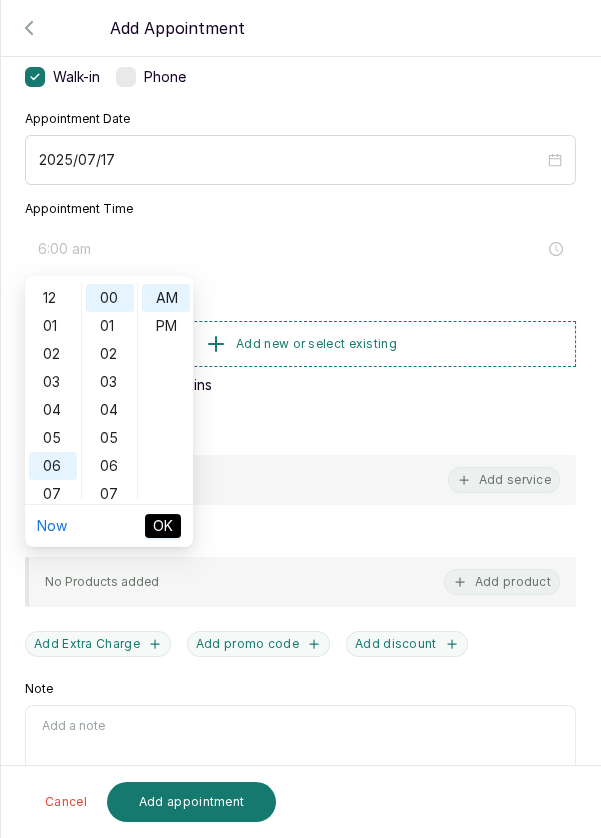 scroll, scrollTop: 119, scrollLeft: 0, axis: vertical 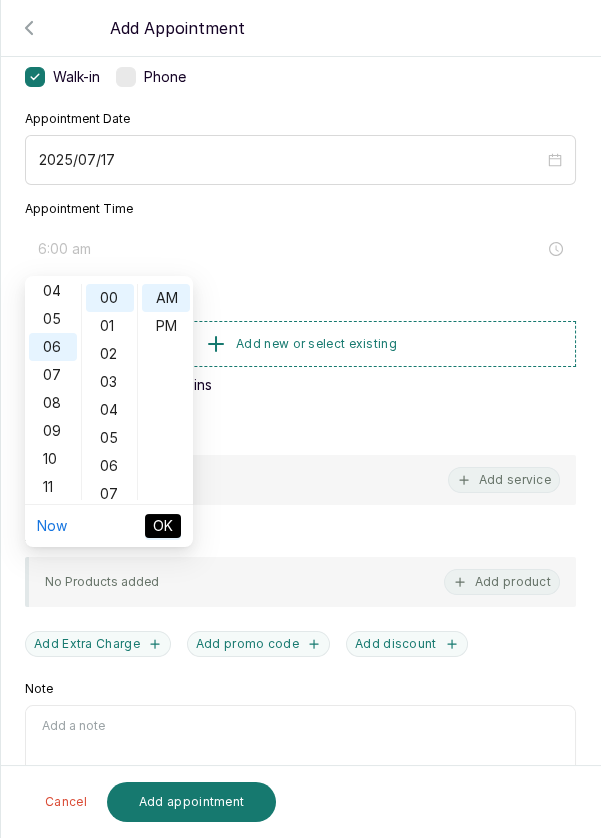 click on "PM" at bounding box center (166, 326) 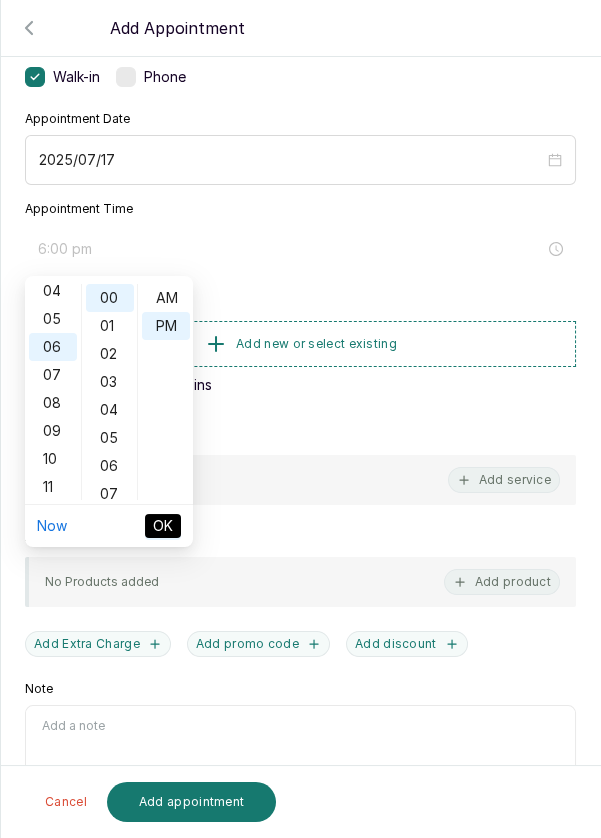 click on "OK" at bounding box center [163, 526] 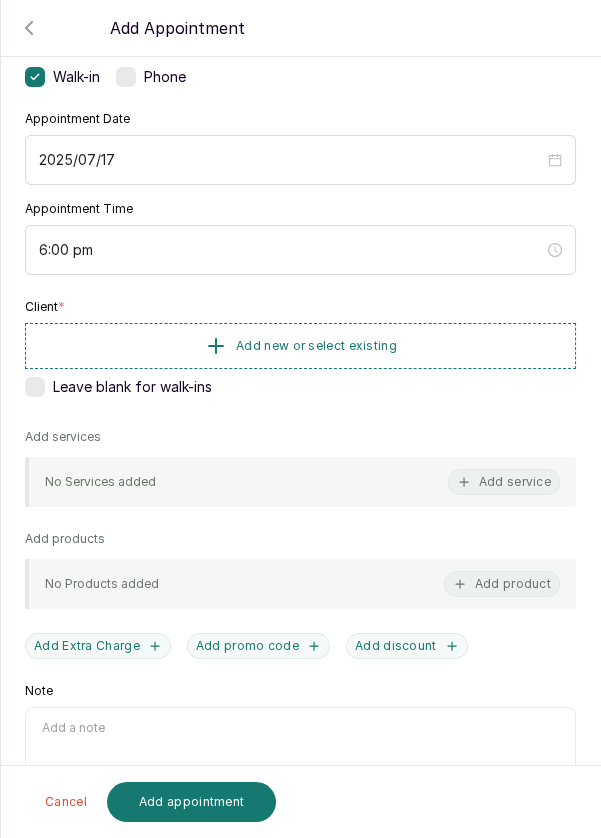 click on "Add new or select existing" at bounding box center (300, 346) 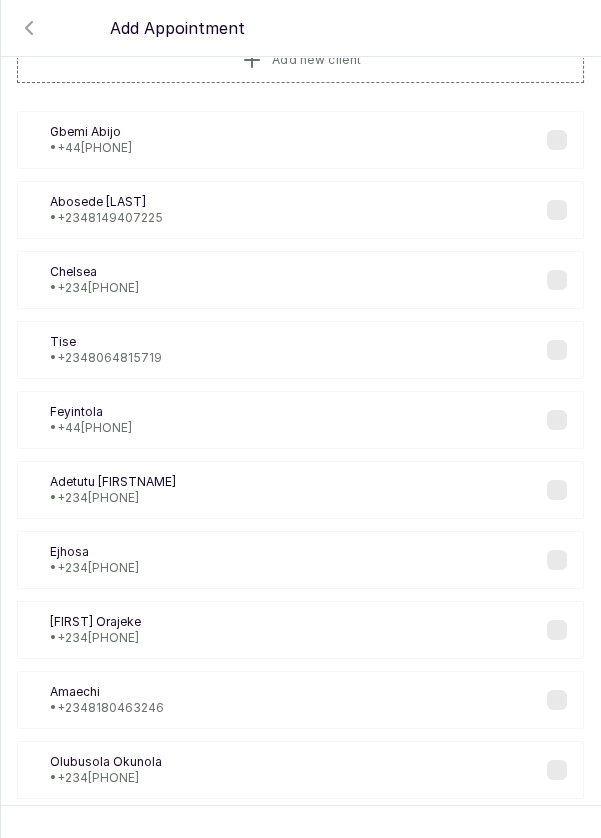 scroll, scrollTop: 70, scrollLeft: 0, axis: vertical 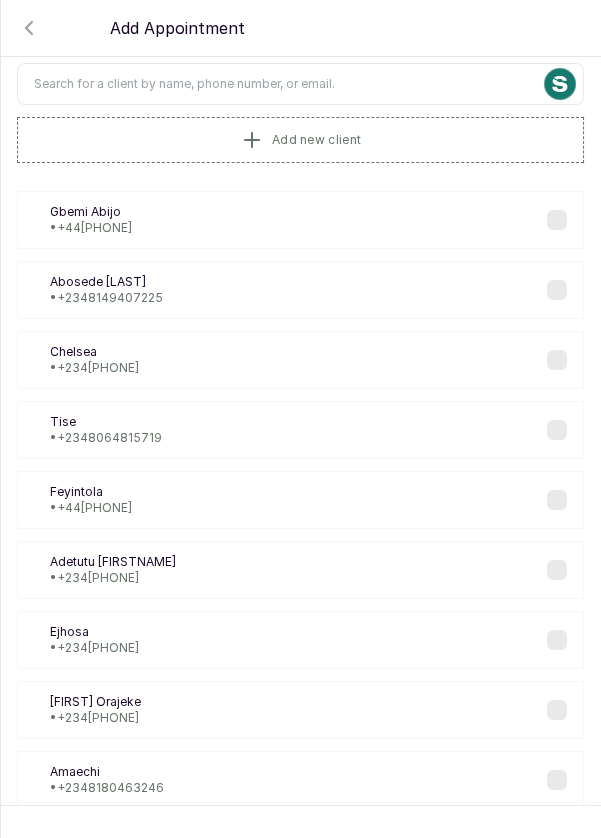 click at bounding box center [300, 84] 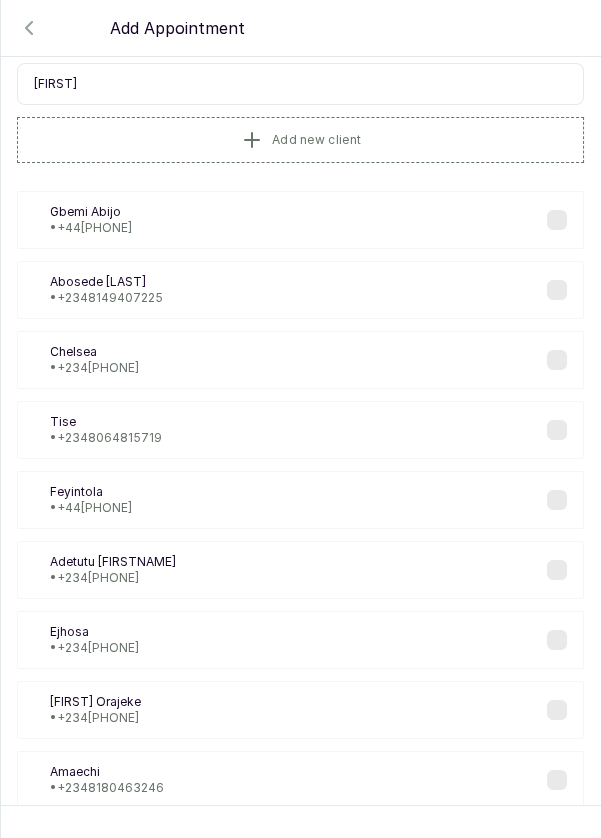 type on "Omolade" 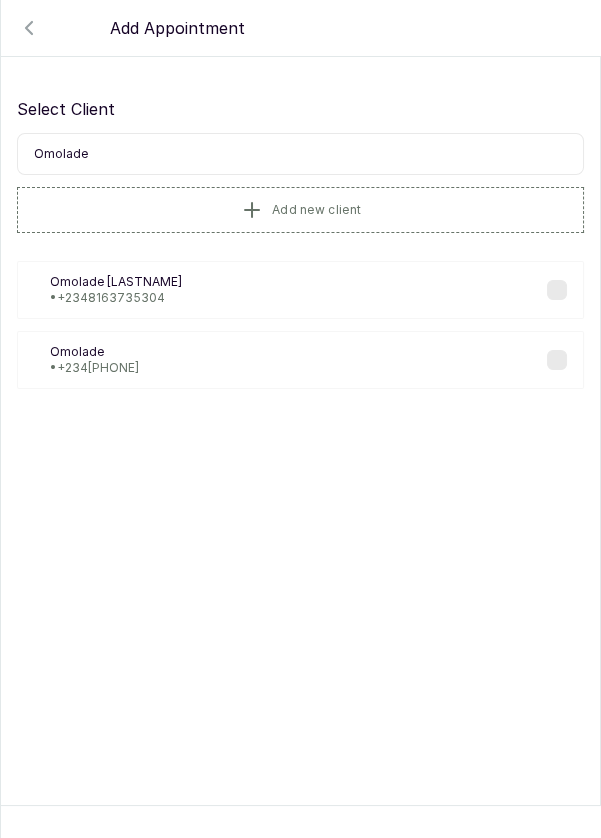 scroll, scrollTop: 0, scrollLeft: 0, axis: both 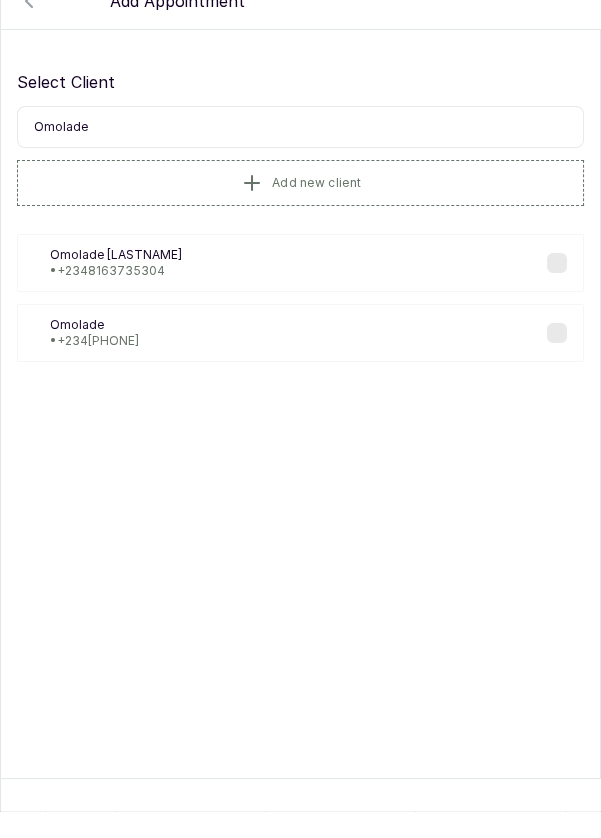 click on "Add new client" at bounding box center (316, 210) 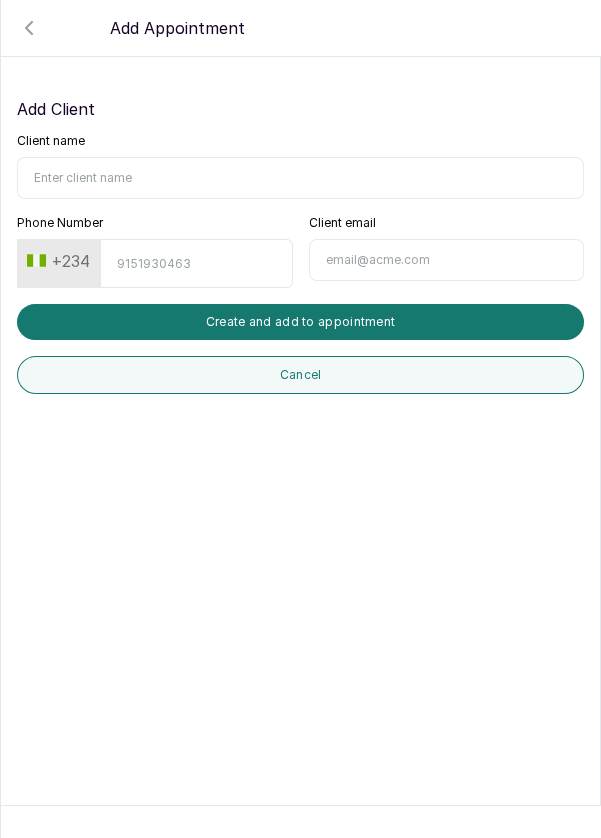 click on "Client name" at bounding box center [300, 178] 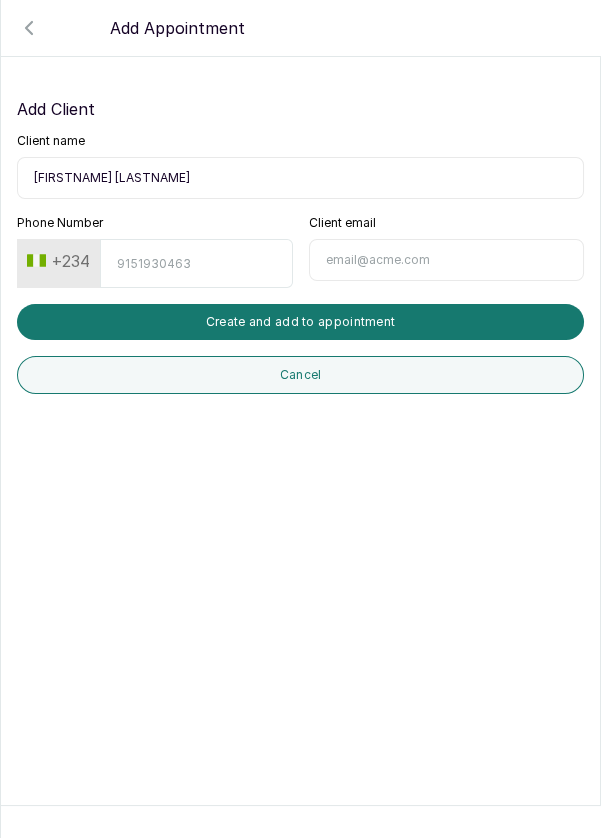 type on "[FIRSTNAME] [LASTNAME]" 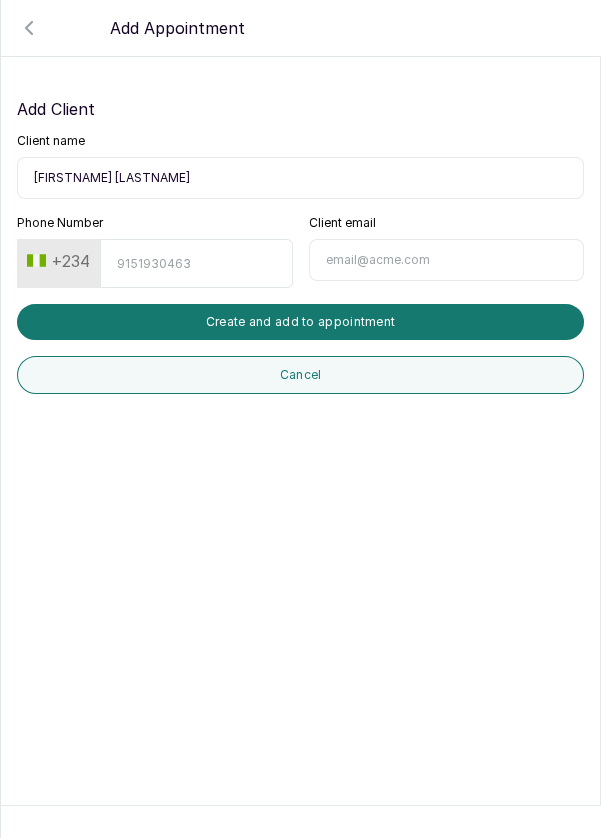 click on "Phone Number" at bounding box center (196, 263) 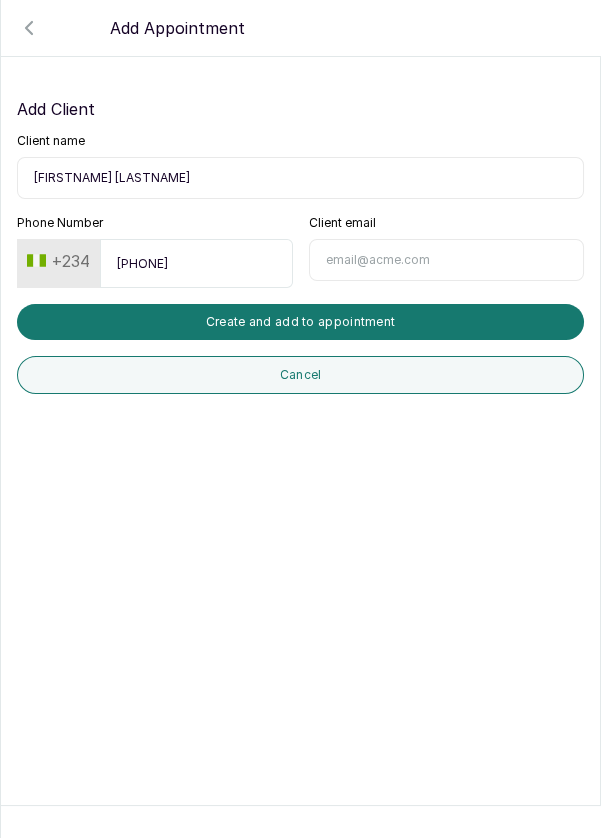 type on "8142448289" 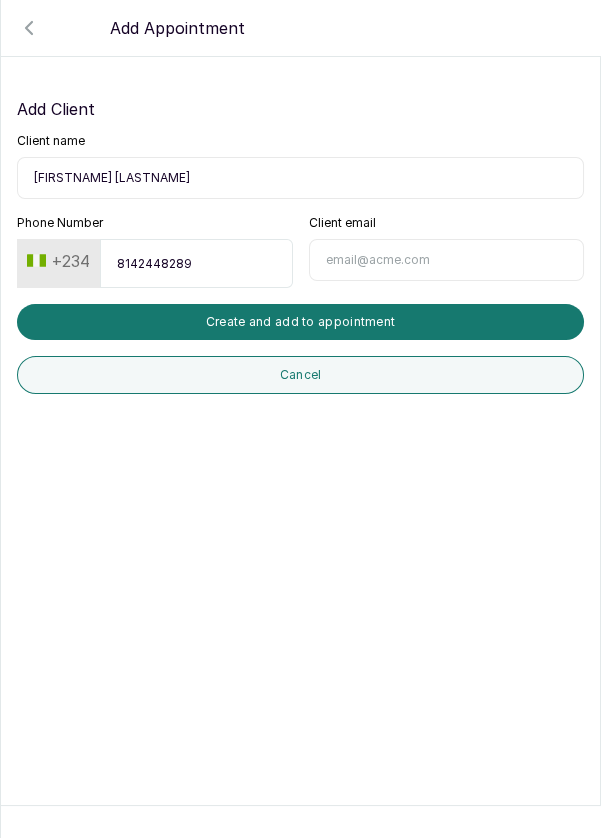 click on "Create and add to appointment" at bounding box center (300, 322) 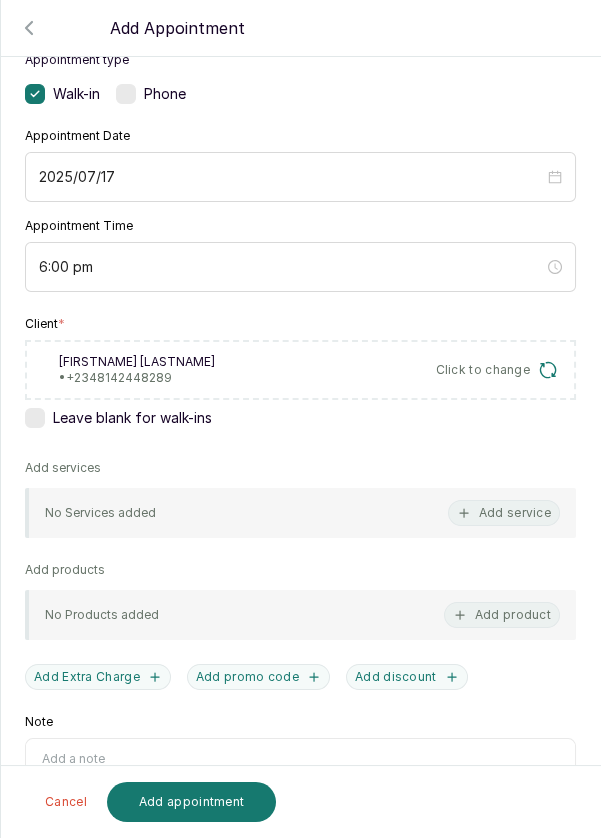 scroll, scrollTop: 137, scrollLeft: 0, axis: vertical 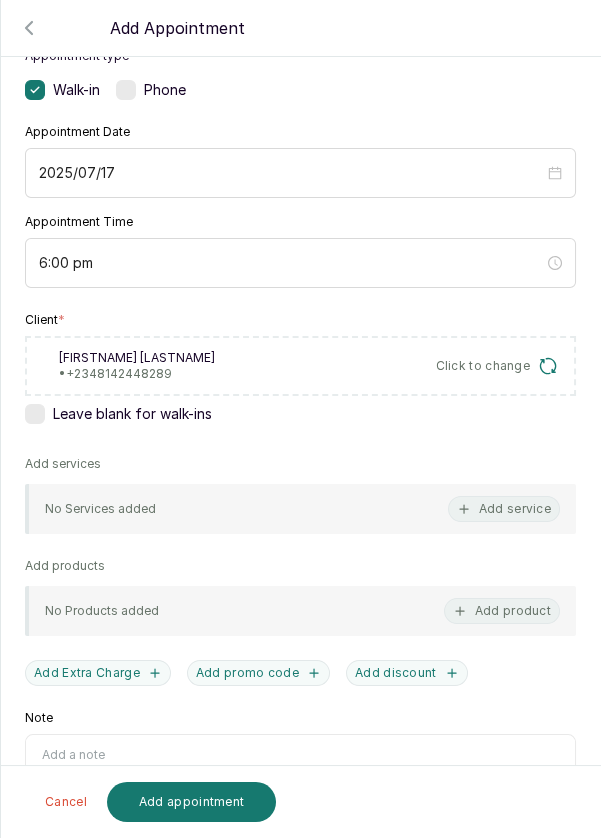 click on "Add service" at bounding box center [504, 509] 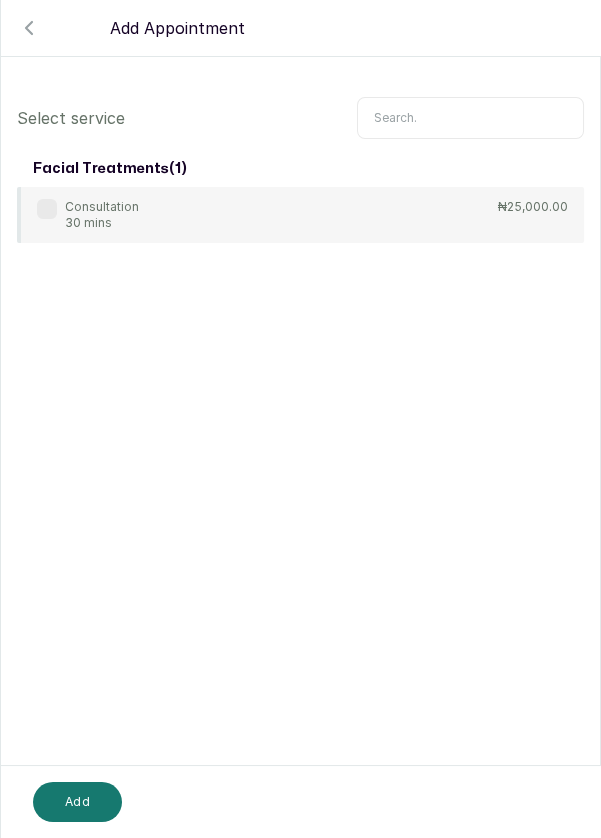 scroll, scrollTop: 0, scrollLeft: 0, axis: both 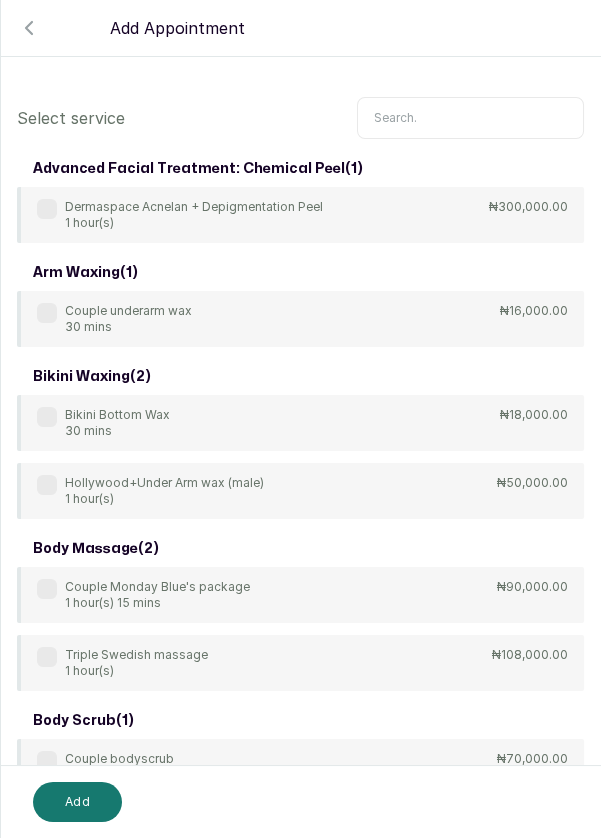 click at bounding box center (470, 118) 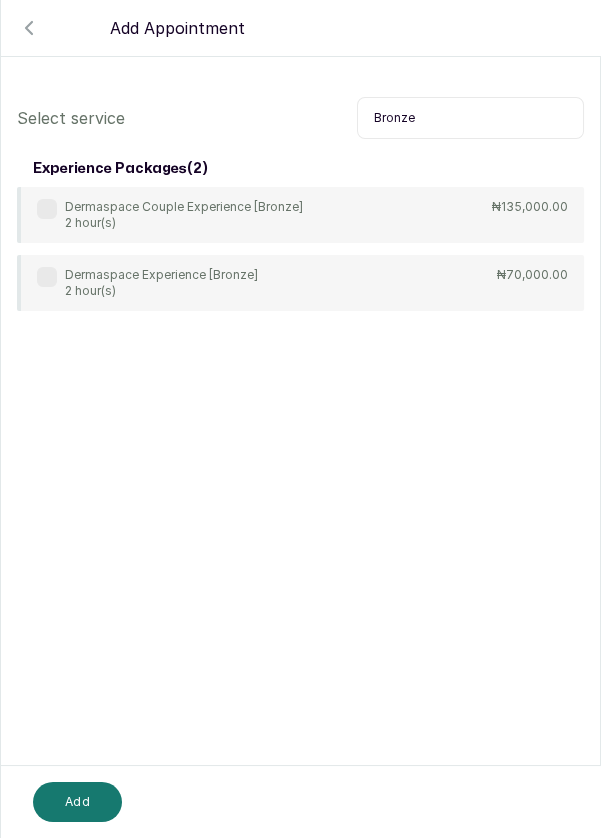 type on "Bronze" 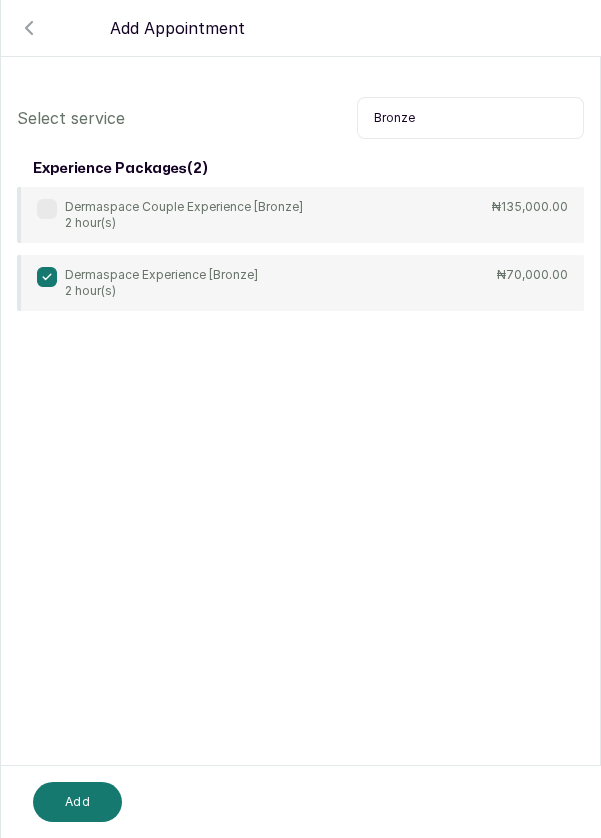 click on "Add" at bounding box center [77, 802] 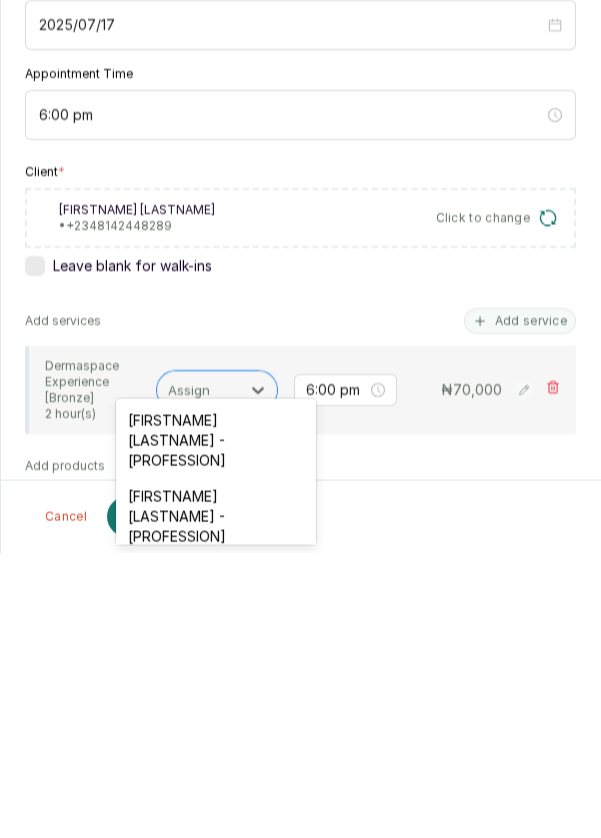 scroll, scrollTop: 96, scrollLeft: 0, axis: vertical 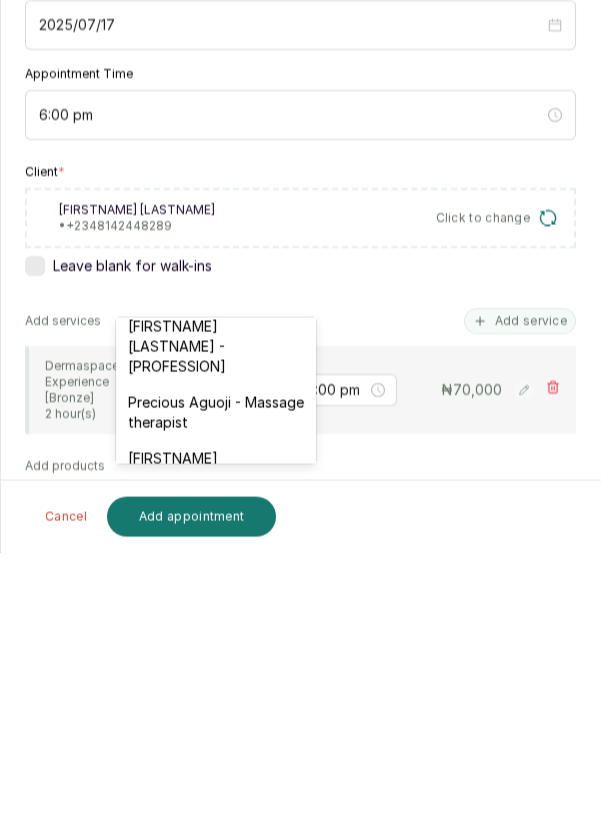 click on "[FIRSTNAME] [LASTNAME] - [SERVICE]" at bounding box center [216, 962] 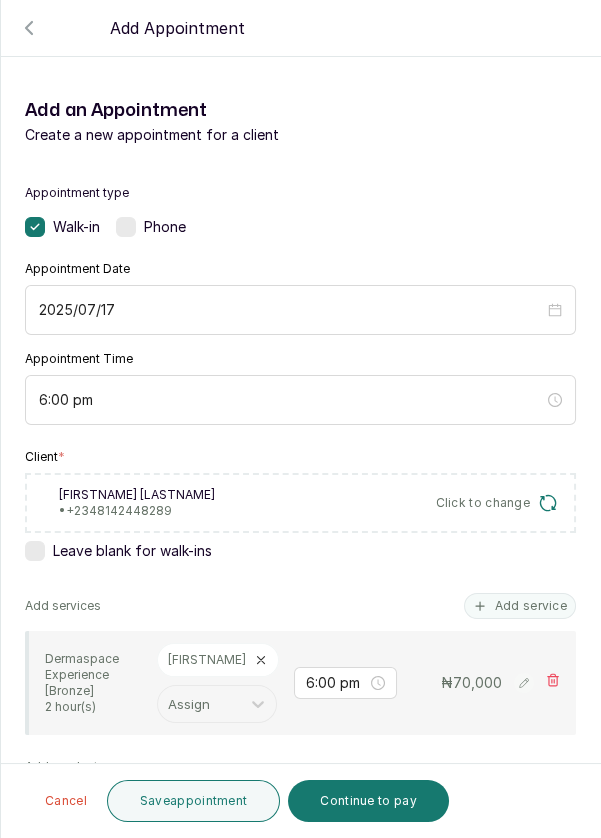 click on "Continue to pay" at bounding box center [368, 801] 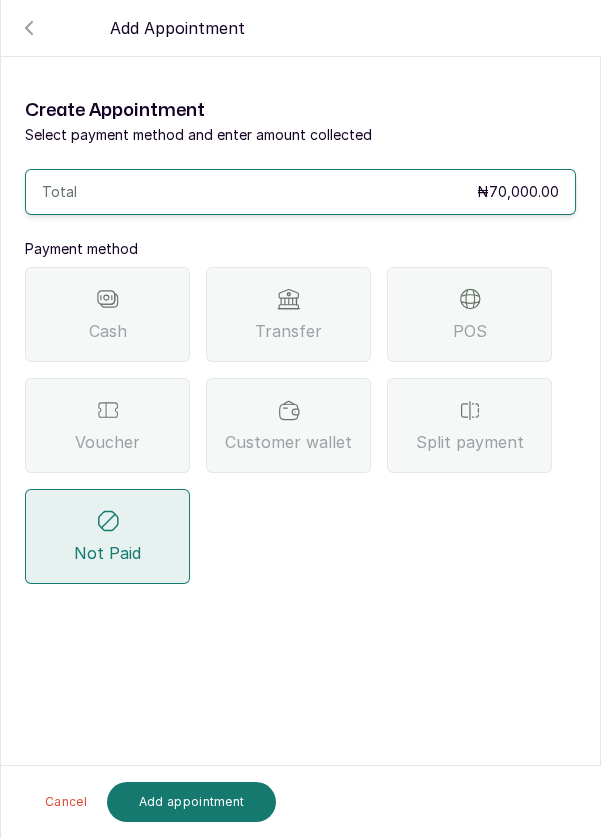 click on "Voucher" at bounding box center (107, 442) 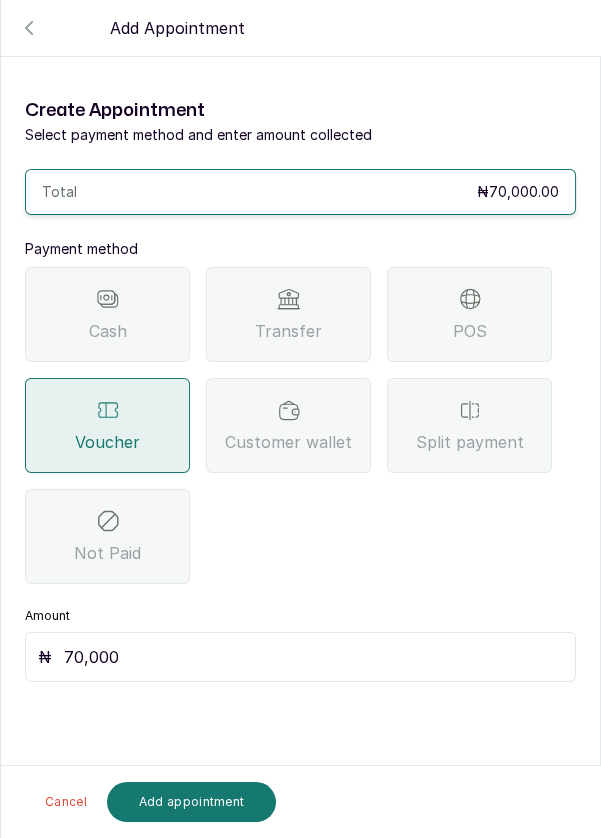 click on "Add appointment" at bounding box center (192, 802) 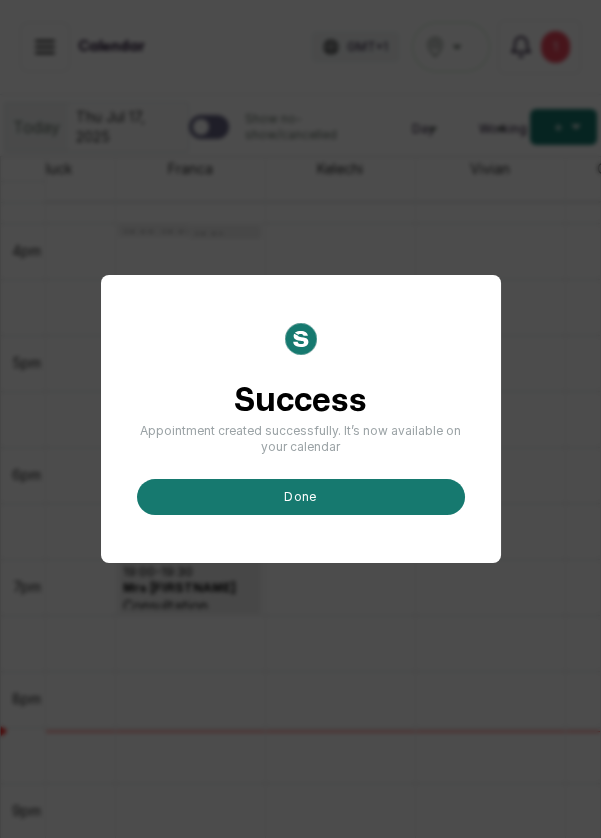 click on "done" at bounding box center [301, 497] 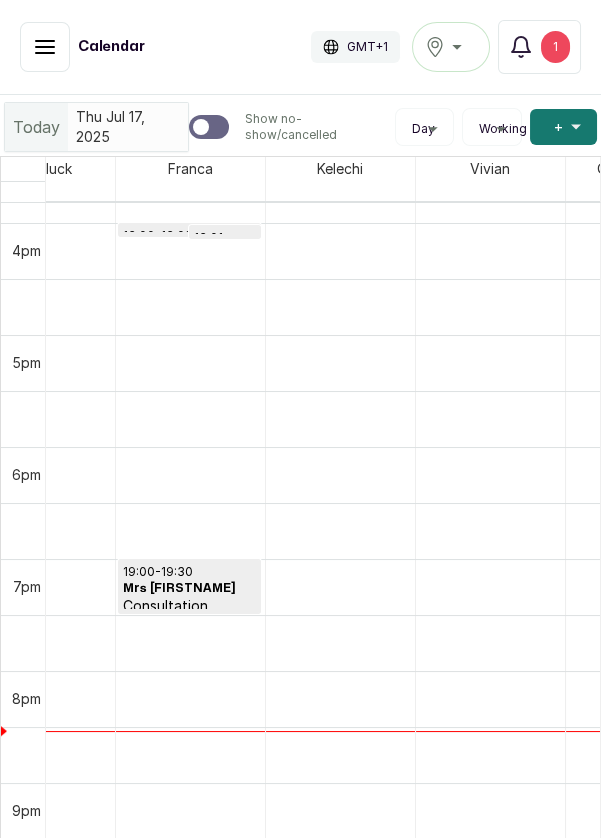 scroll, scrollTop: 1772, scrollLeft: 1552, axis: both 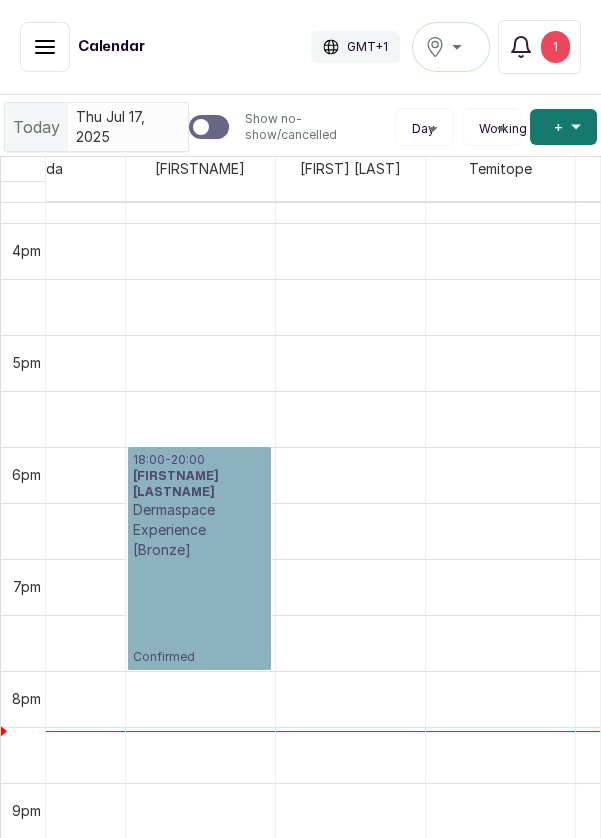 click on "[TIME] - [TIME] [FIRSTNAME] [LASTNAME] [SERVICE] Confirmed" at bounding box center (199, 558) 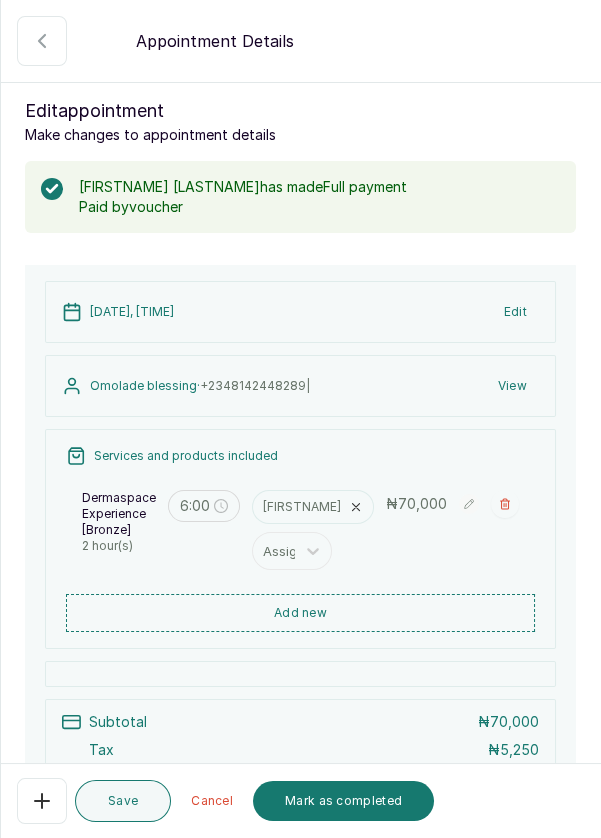 click on "Mark as completed" at bounding box center [343, 801] 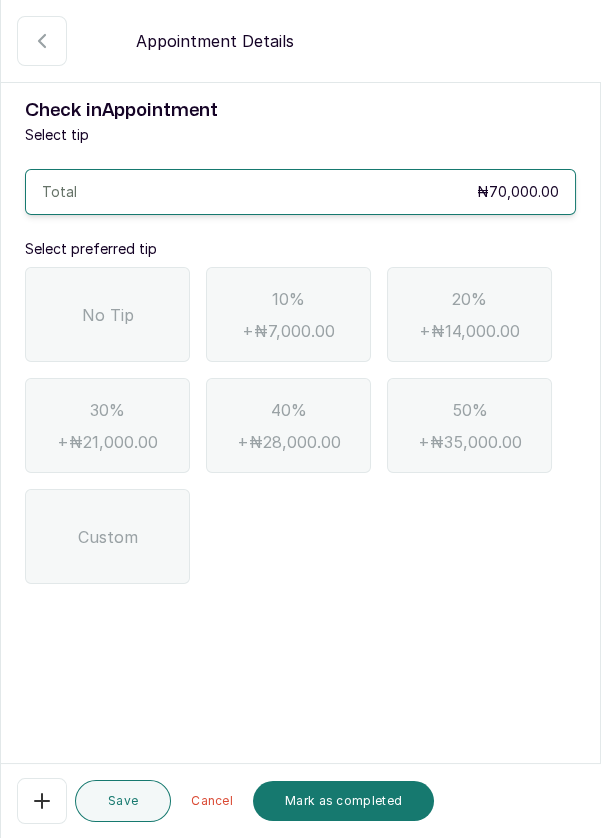 click on "No Tip" at bounding box center (107, 314) 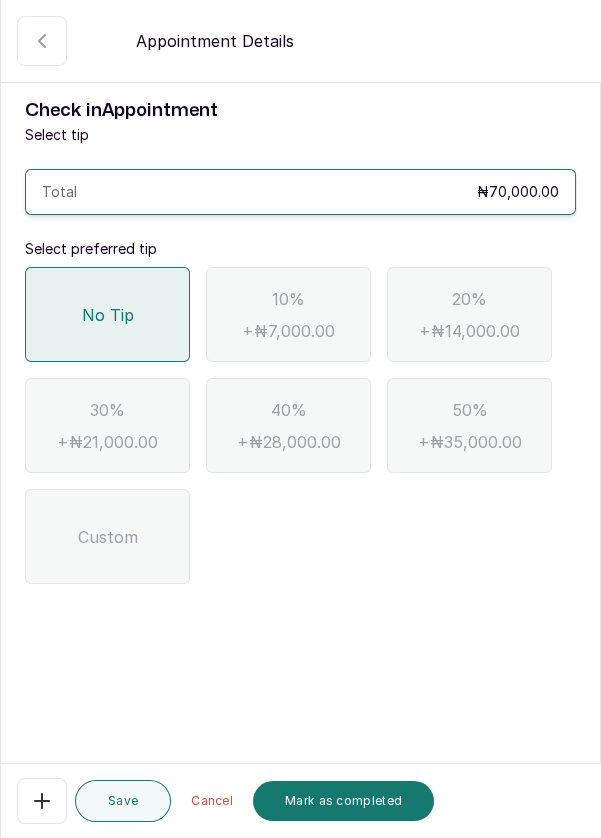 click on "Mark as completed" at bounding box center [343, 801] 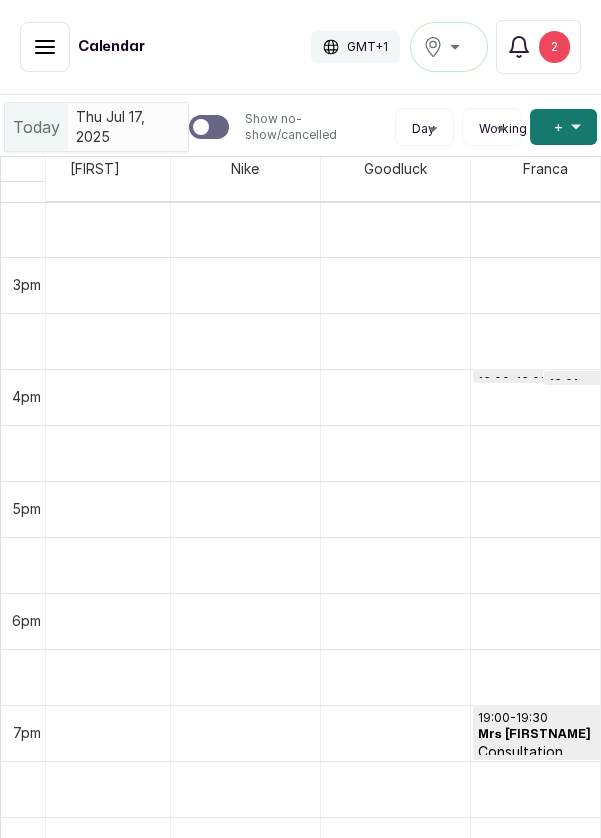 click on "+" at bounding box center (558, 127) 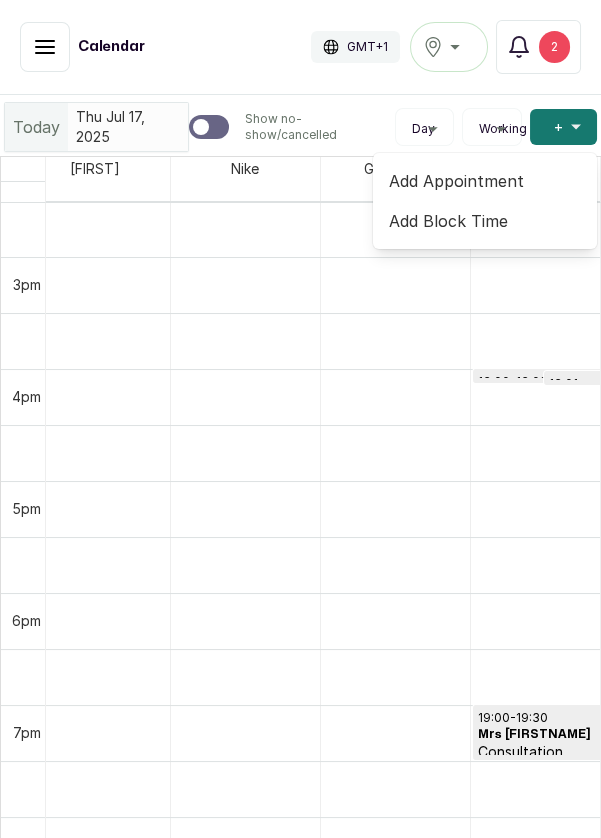 click on "Add Appointment" at bounding box center [485, 181] 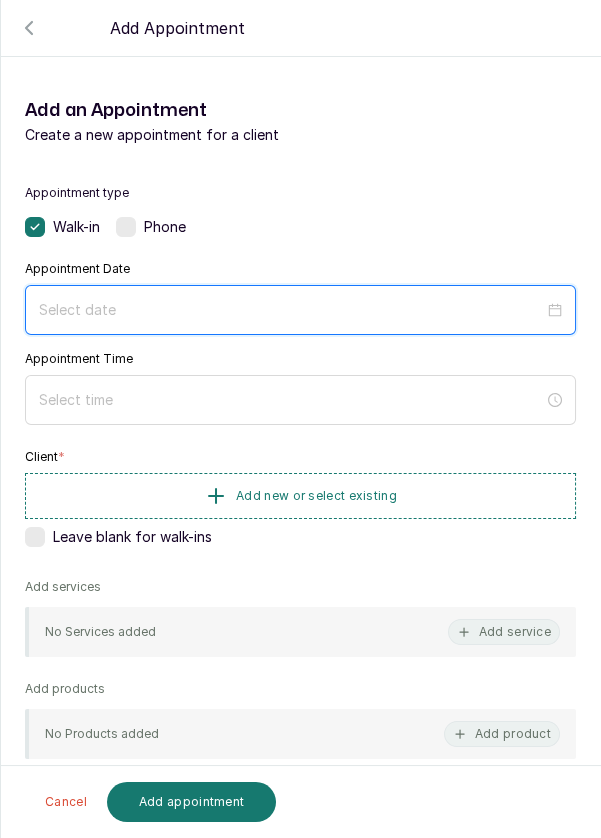 click at bounding box center [291, 310] 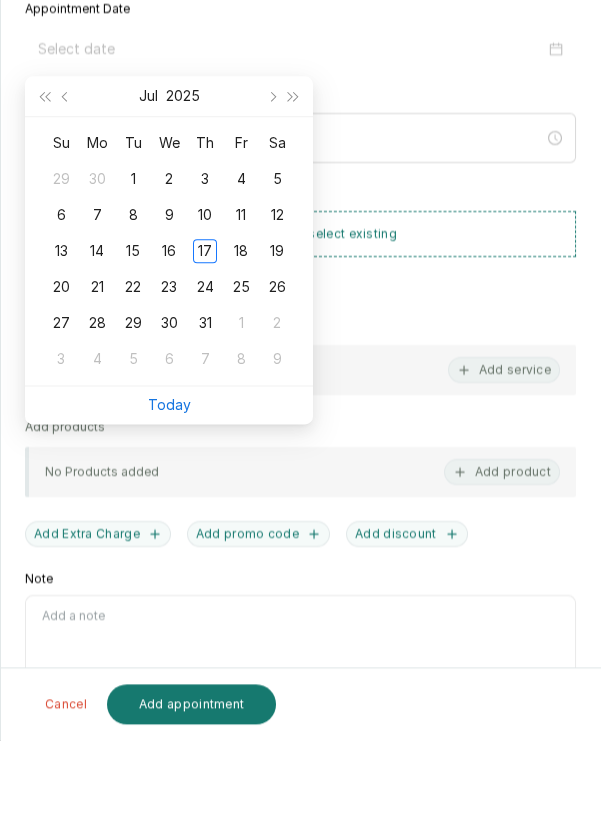 click on "Today" at bounding box center [169, 503] 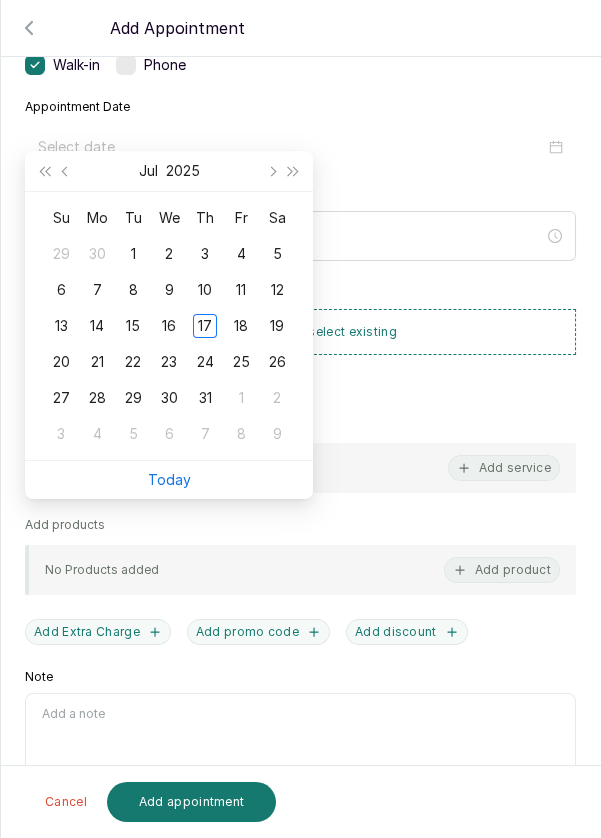 click on "Add products" at bounding box center [300, 525] 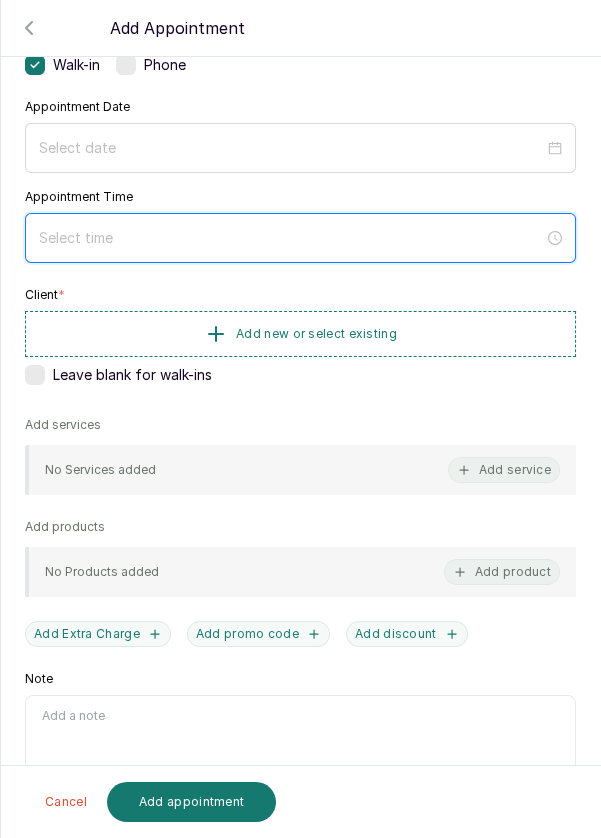 click at bounding box center (291, 238) 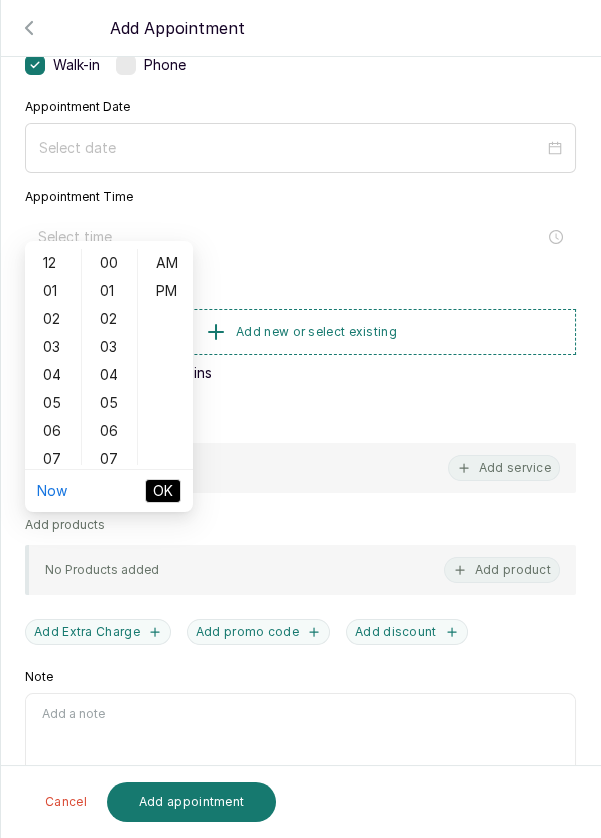 click on "07" at bounding box center [53, 459] 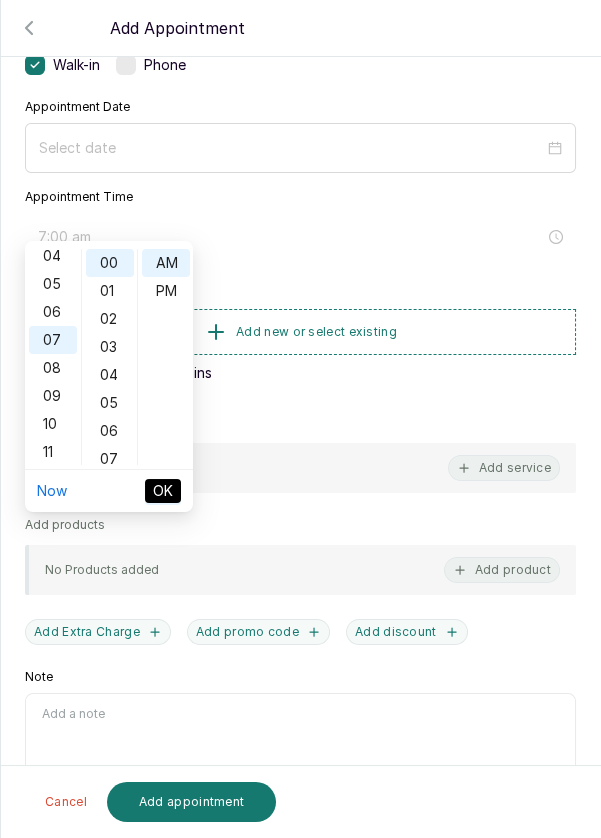 click on "PM" at bounding box center [166, 291] 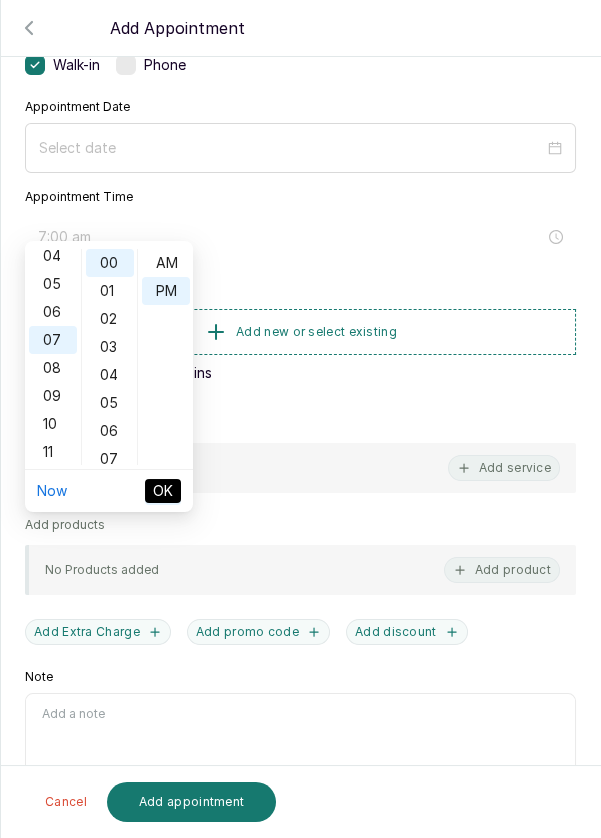 type on "7:00 pm" 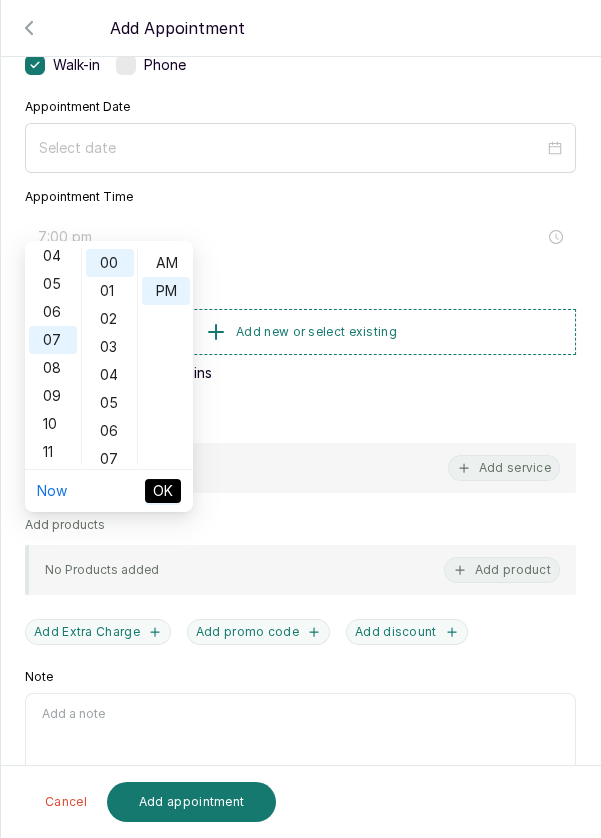 click on "OK" at bounding box center [163, 491] 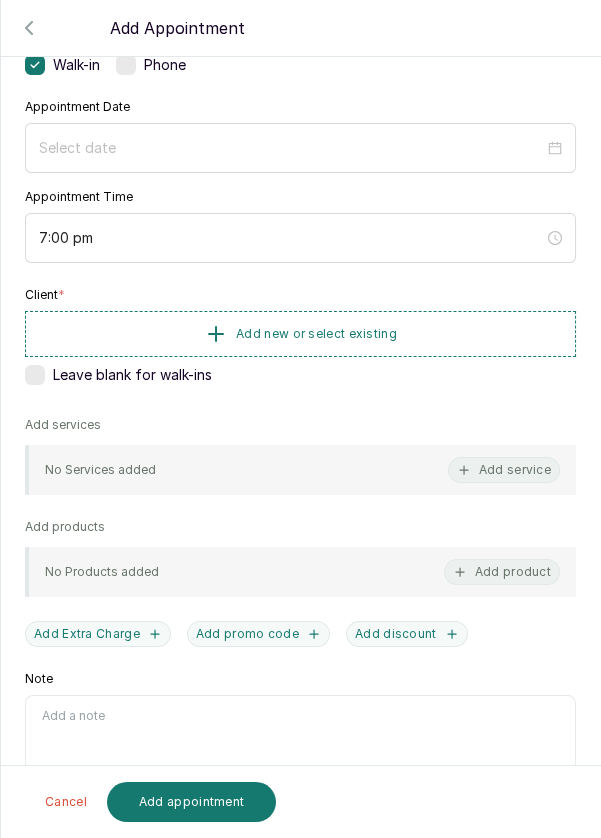 click on "Add new or select existing" at bounding box center [300, 334] 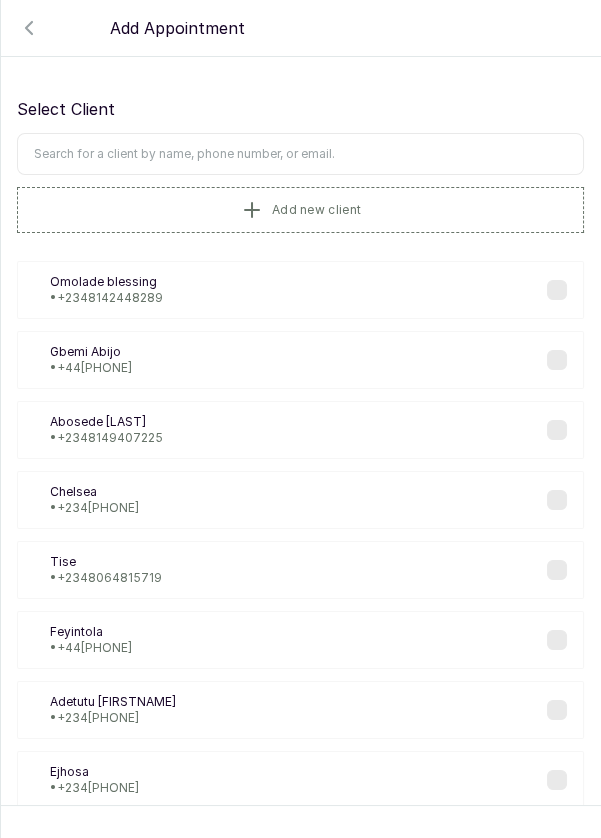 click at bounding box center (300, 154) 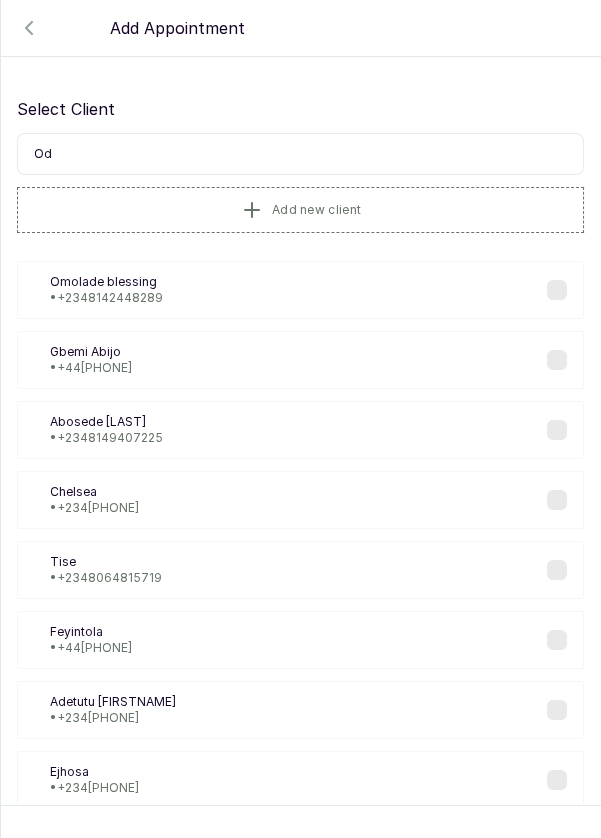 type on "O" 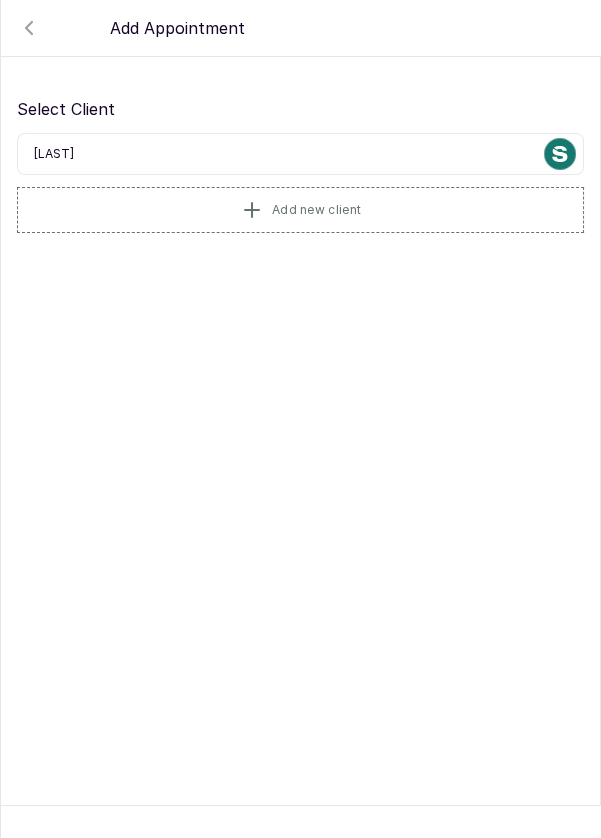 type on "[FIRSTNAME]" 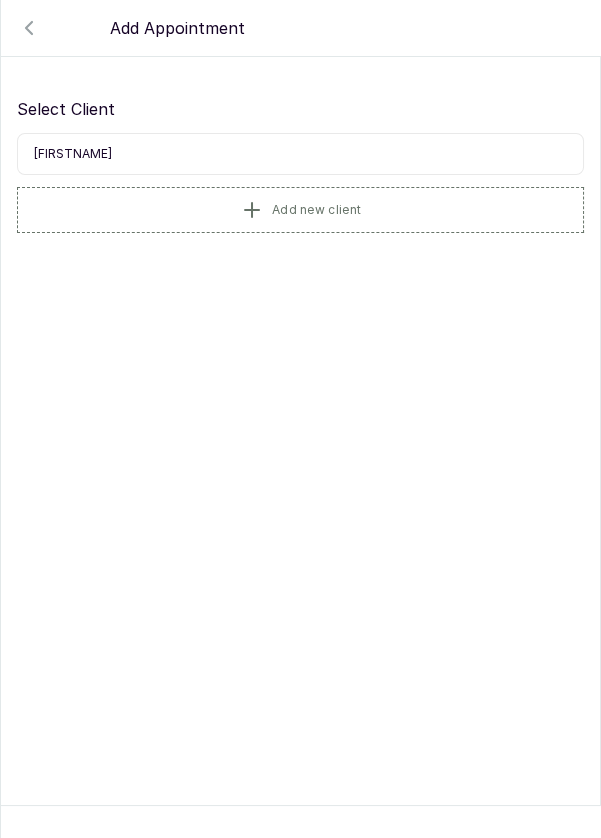 click on "Add new client" at bounding box center (300, 210) 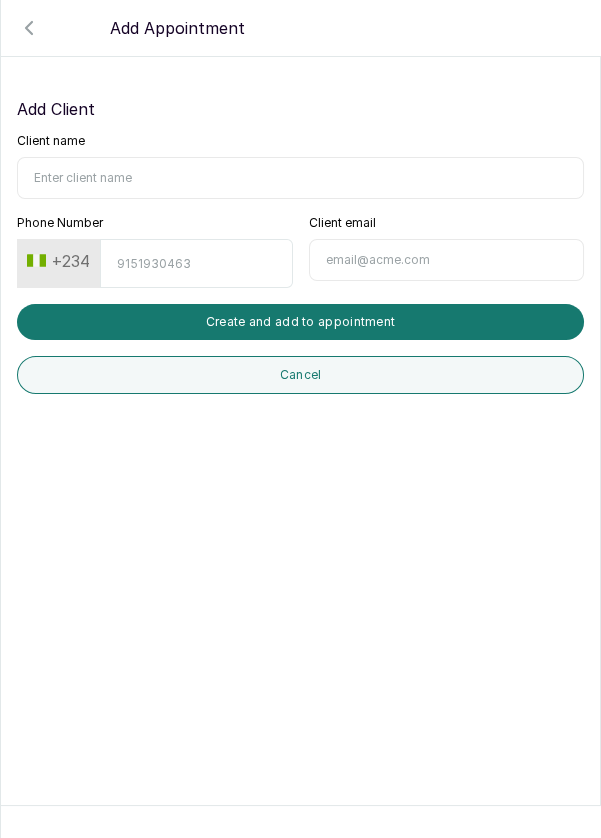 click on "Client name" at bounding box center (300, 178) 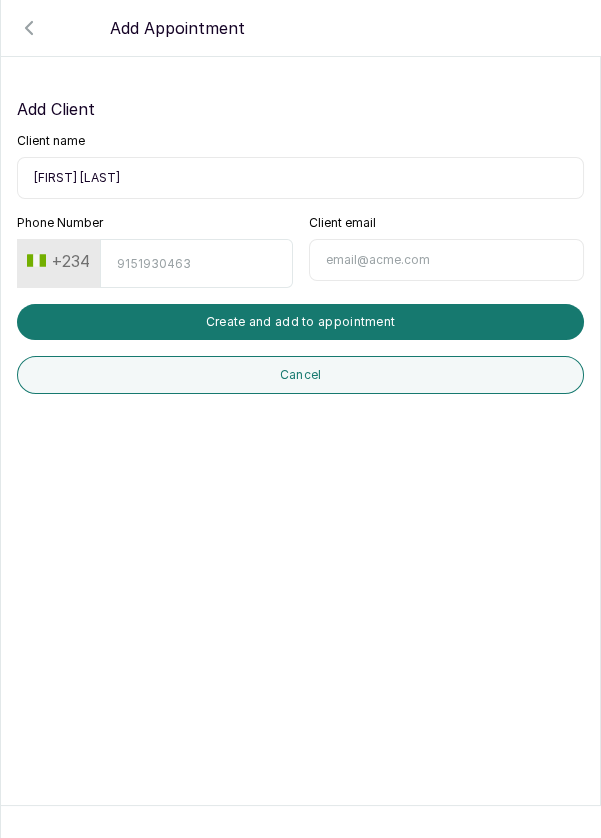 type on "[FIRST] [LAST]" 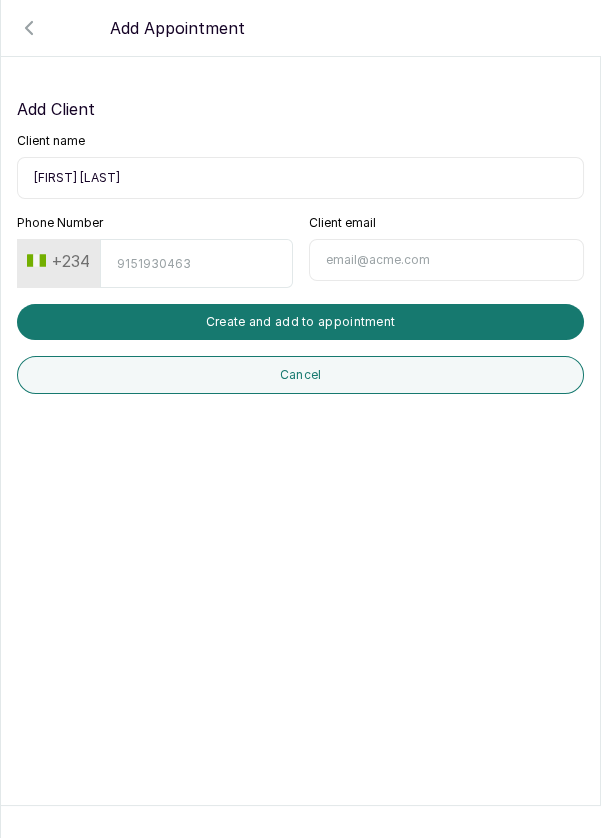 click on "Phone Number" at bounding box center (196, 263) 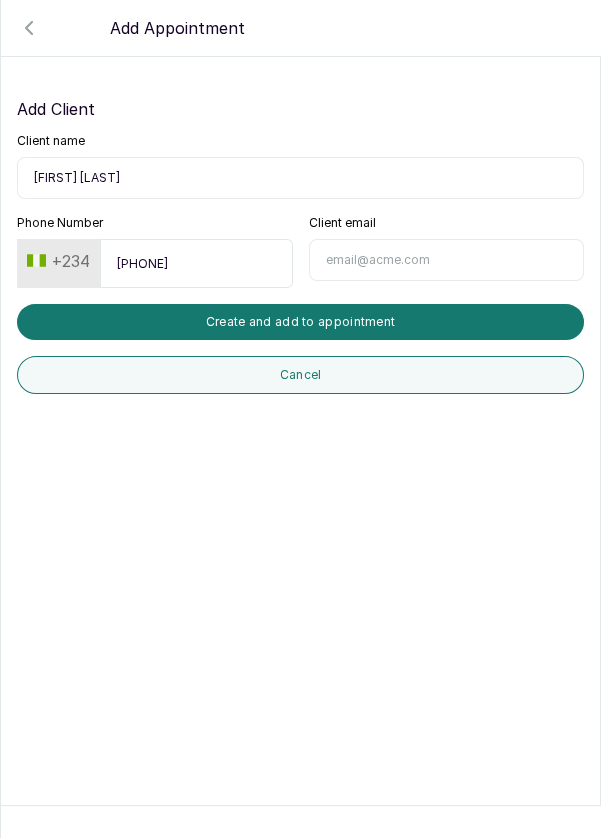 type on "[PHONE]" 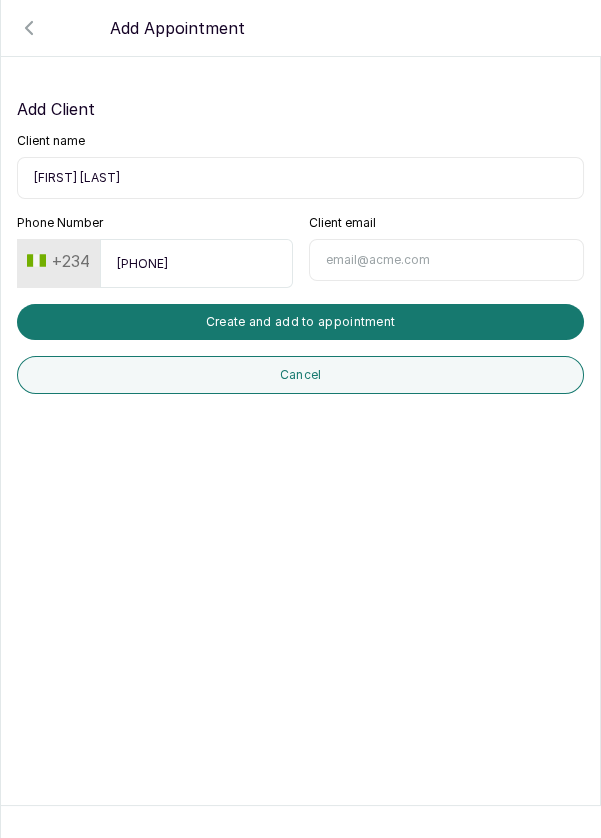 click on "Create and add to appointment" at bounding box center (300, 322) 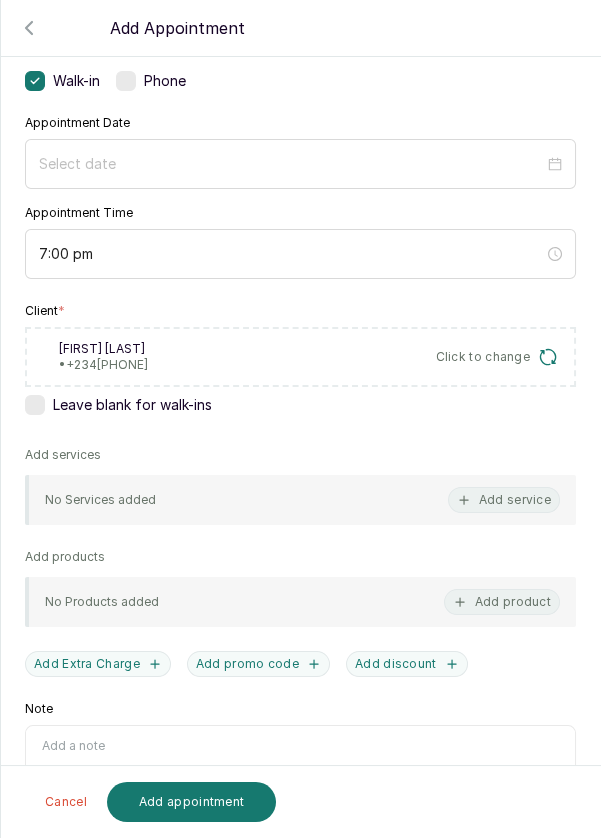 scroll, scrollTop: 155, scrollLeft: 0, axis: vertical 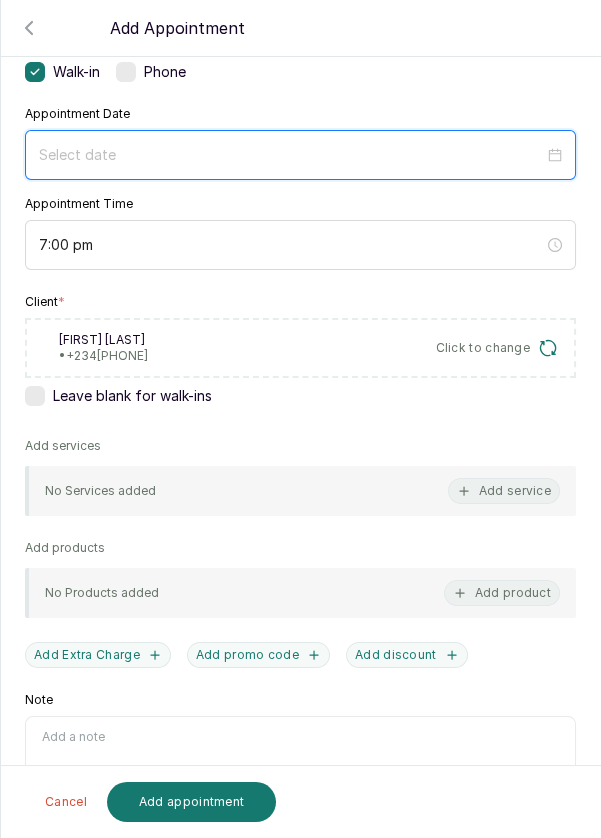 click at bounding box center (291, 155) 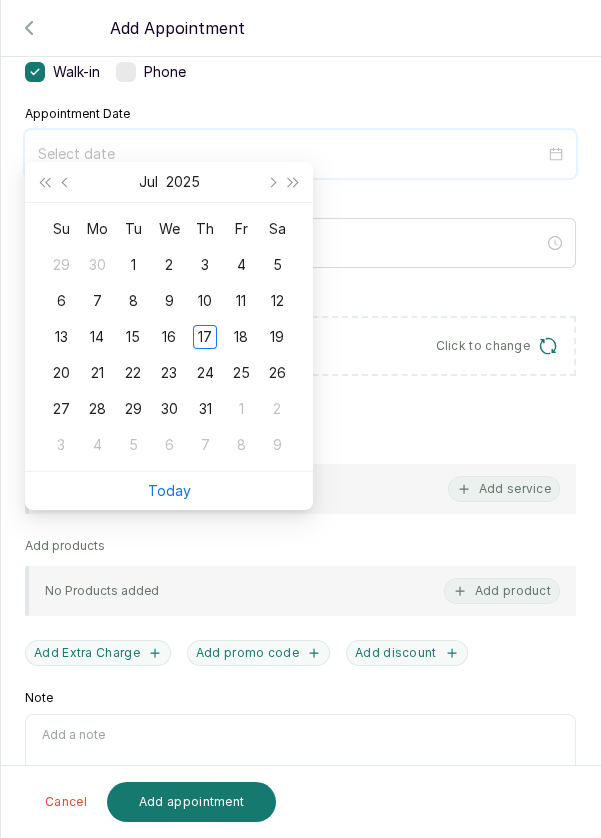 scroll, scrollTop: 175, scrollLeft: 0, axis: vertical 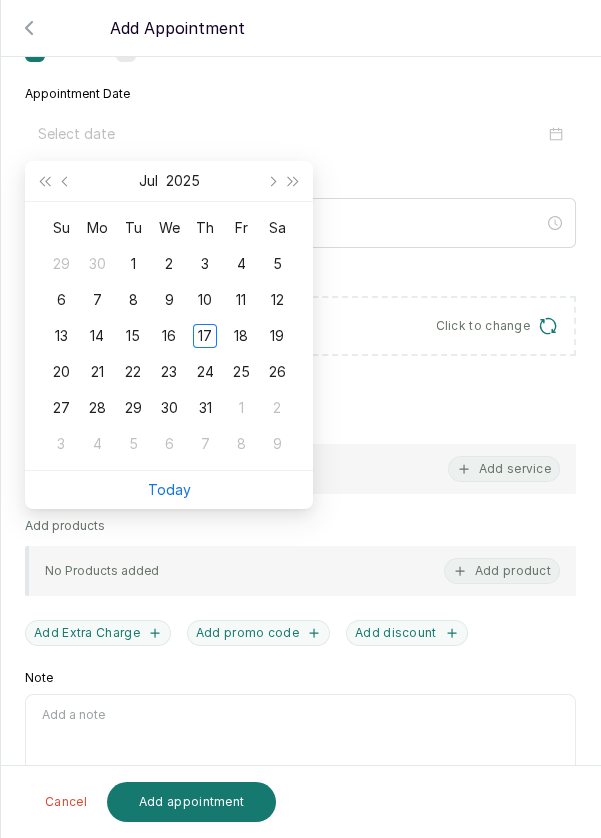click on "Today" at bounding box center (169, 490) 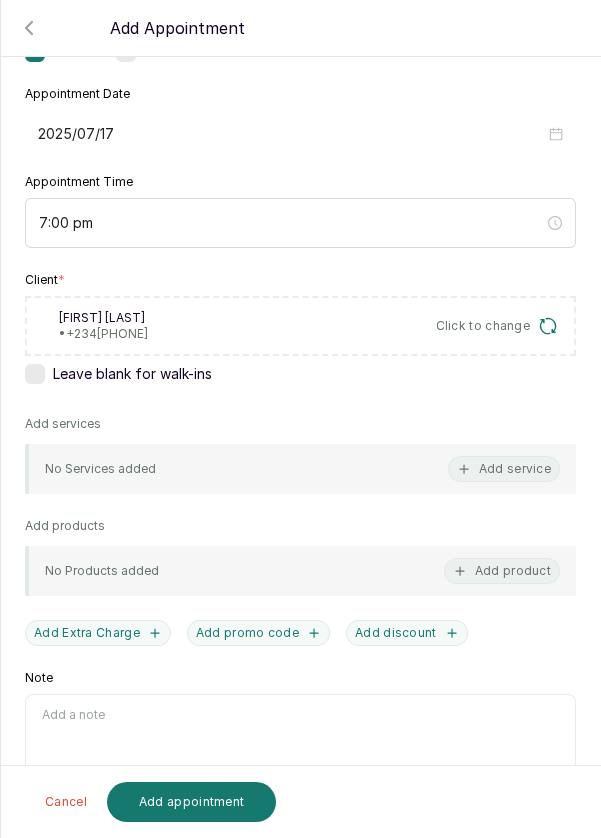 type on "2025/07/17" 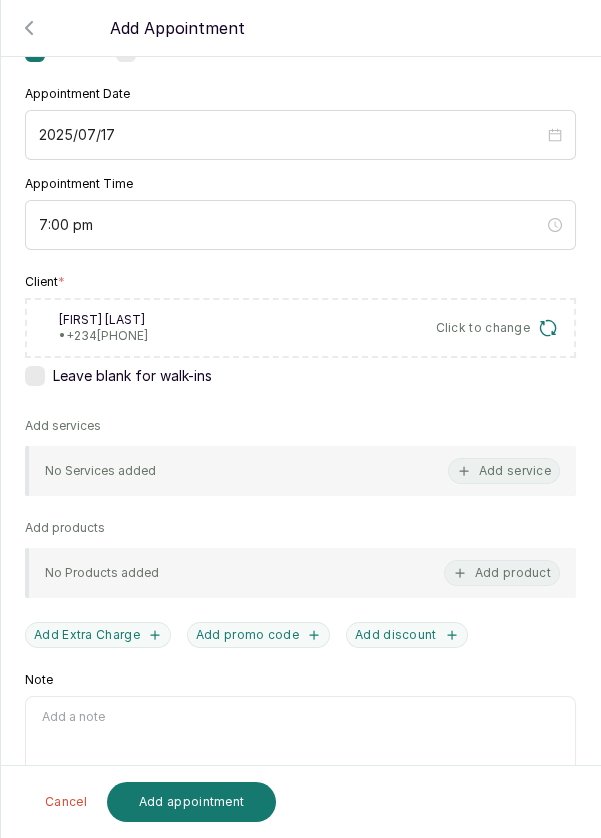 click on "Add service" at bounding box center (504, 471) 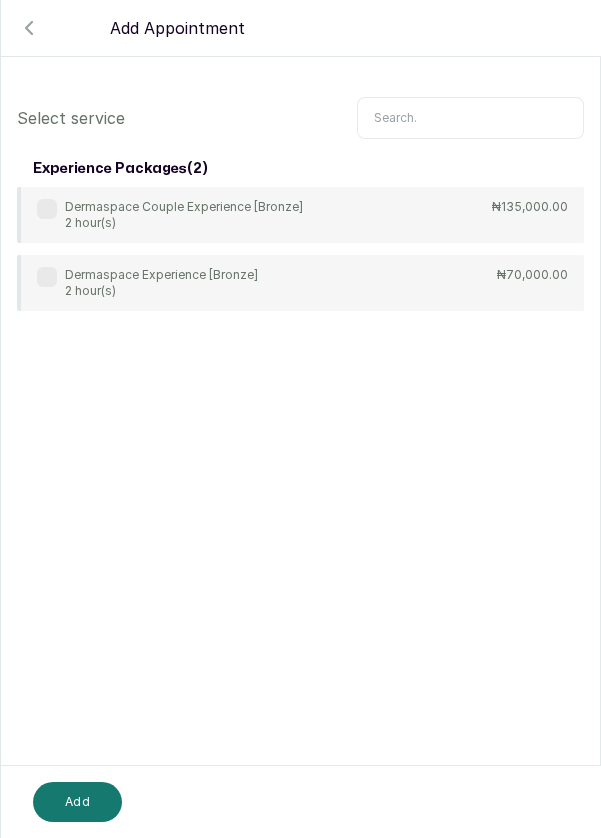 scroll, scrollTop: 0, scrollLeft: 0, axis: both 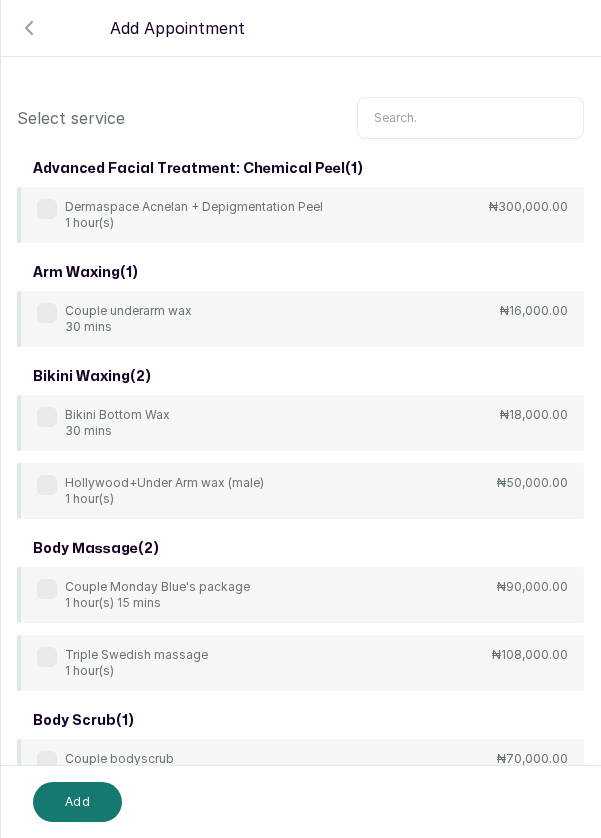 click at bounding box center (470, 118) 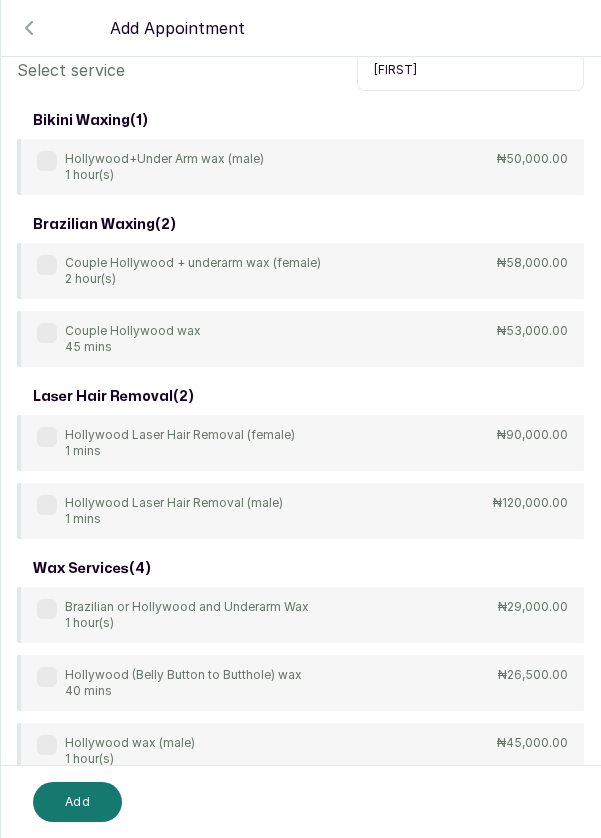 scroll, scrollTop: 56, scrollLeft: 0, axis: vertical 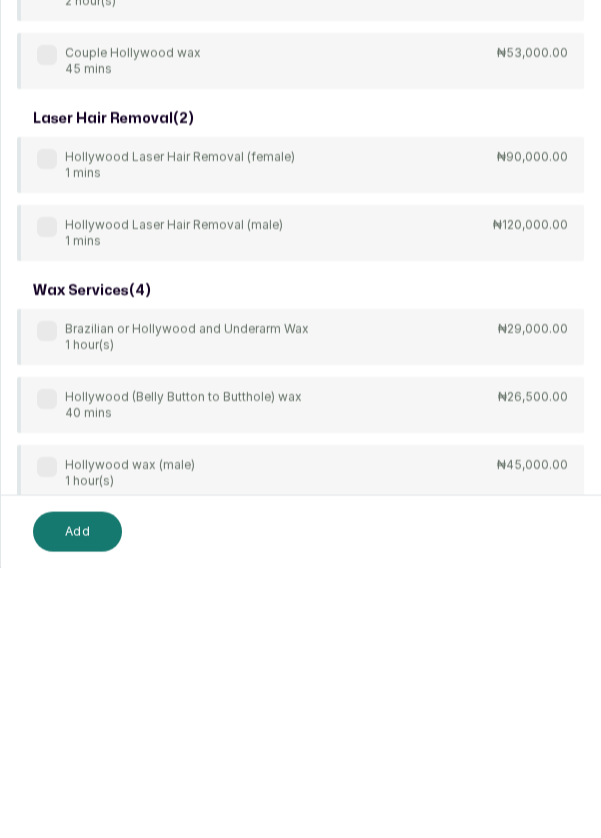 type on "[FIRST]" 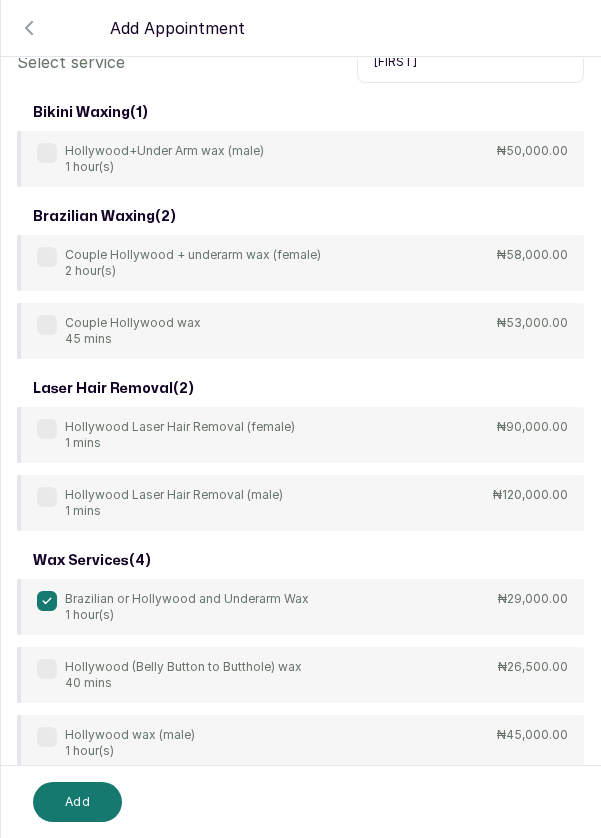 click on "Add" at bounding box center (77, 802) 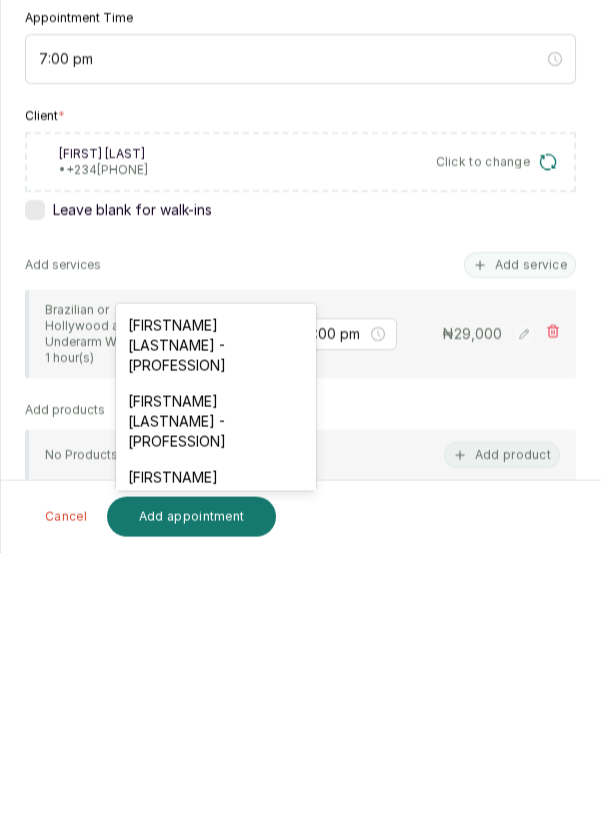 scroll, scrollTop: 54, scrollLeft: 0, axis: vertical 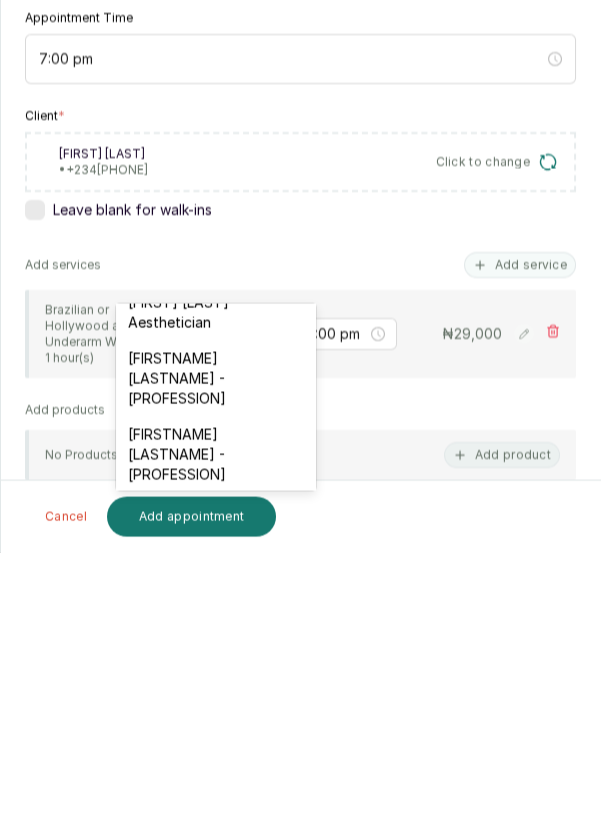 click on "Goodluck Chukwundu  - Massage therapist" at bounding box center [216, 882] 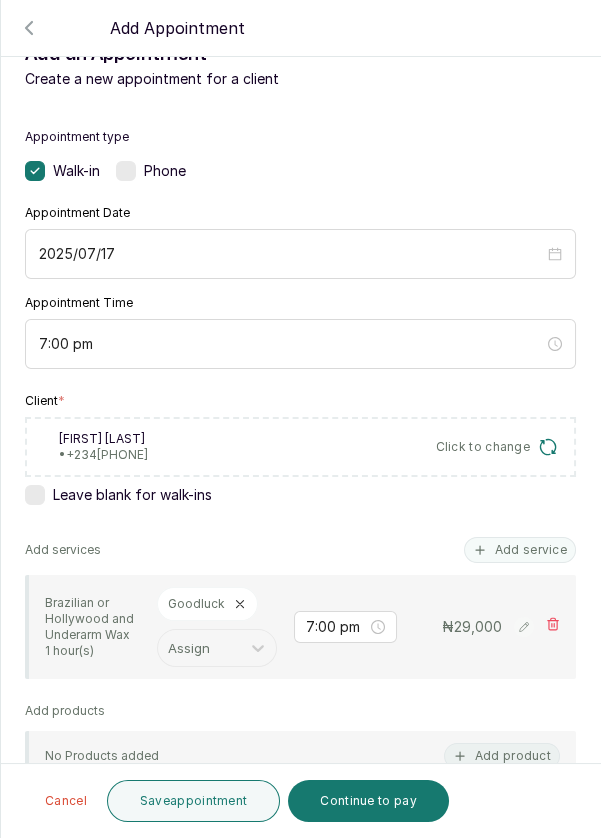 click on "Continue to pay" at bounding box center [368, 801] 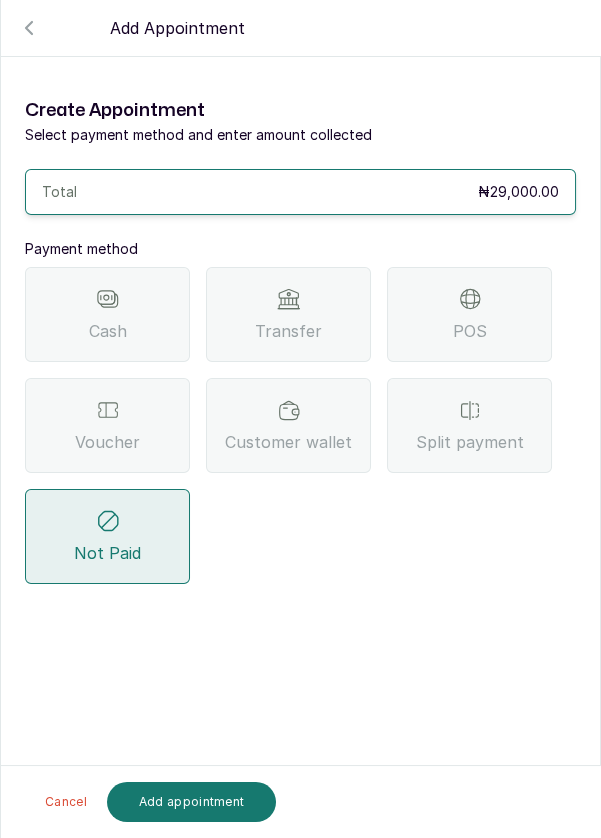 scroll, scrollTop: 0, scrollLeft: 0, axis: both 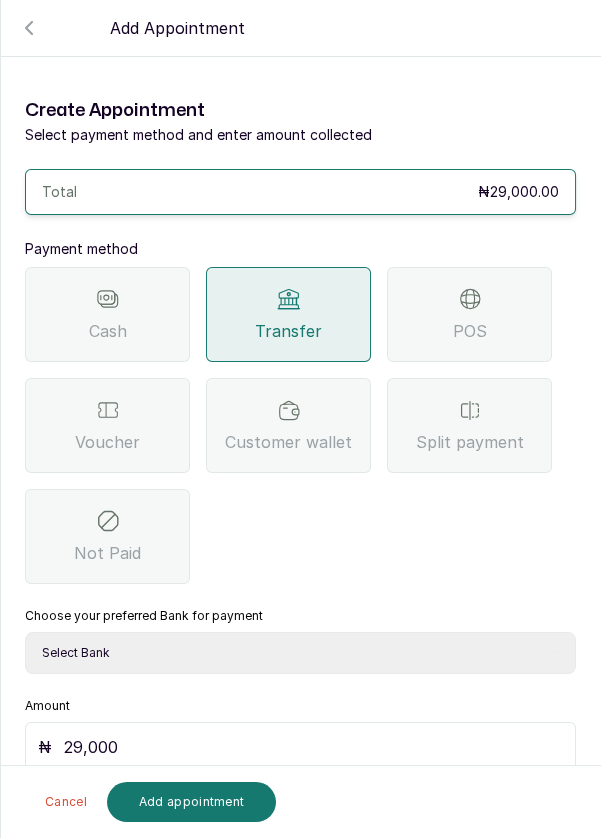 click on "Select Bank [PERSON] ESTHETIC & WELLNESS CENT Sterling Bank [PERSON]EST/[PERSON] [CITY] [PERSON] Paystack-Titan [PERSON] ESTHETIC AND WELLNESS CENTRE Access Bank" at bounding box center (300, 653) 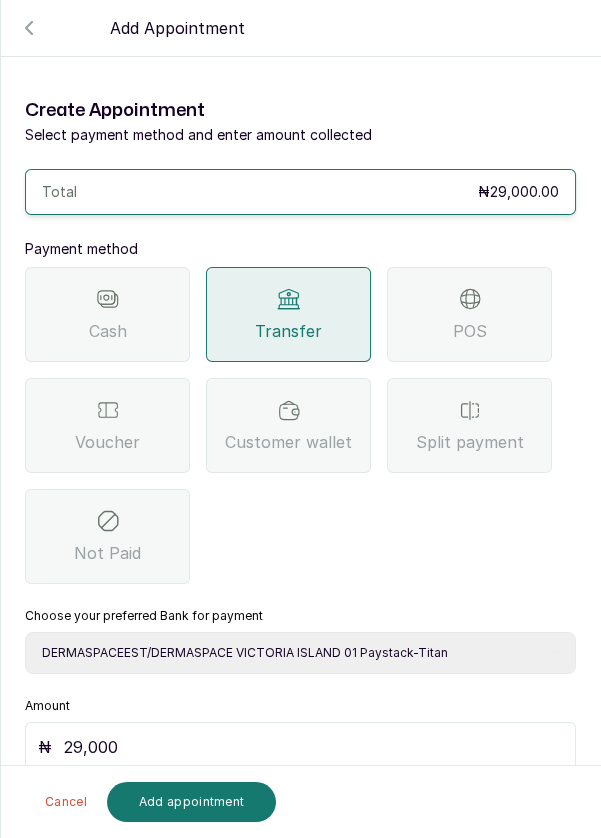 click on "Add appointment" at bounding box center [192, 802] 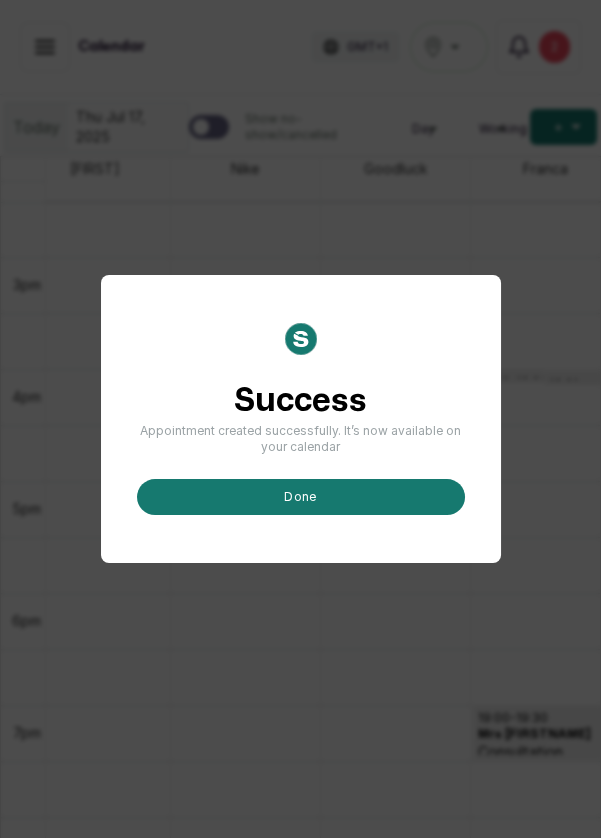 click on "done" at bounding box center (301, 497) 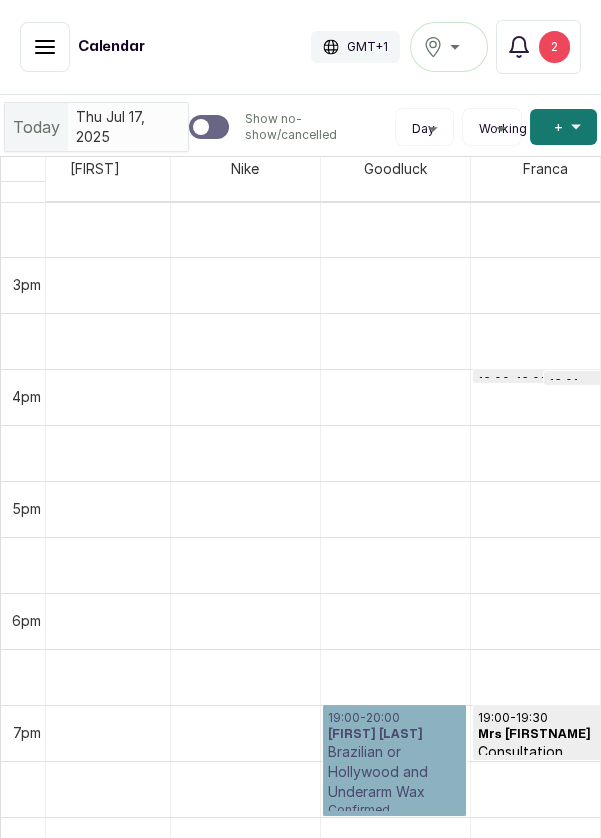 click on "[TIME] - [TIME] [FIRSTNAME] [LASTNAME] [SERVICE] Confirmed" at bounding box center [394, 760] 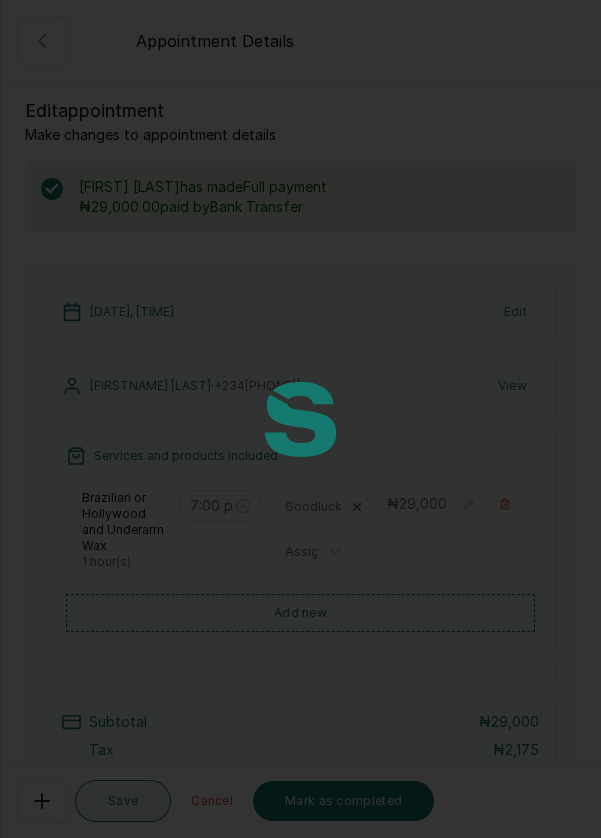 scroll, scrollTop: 673, scrollLeft: 926, axis: both 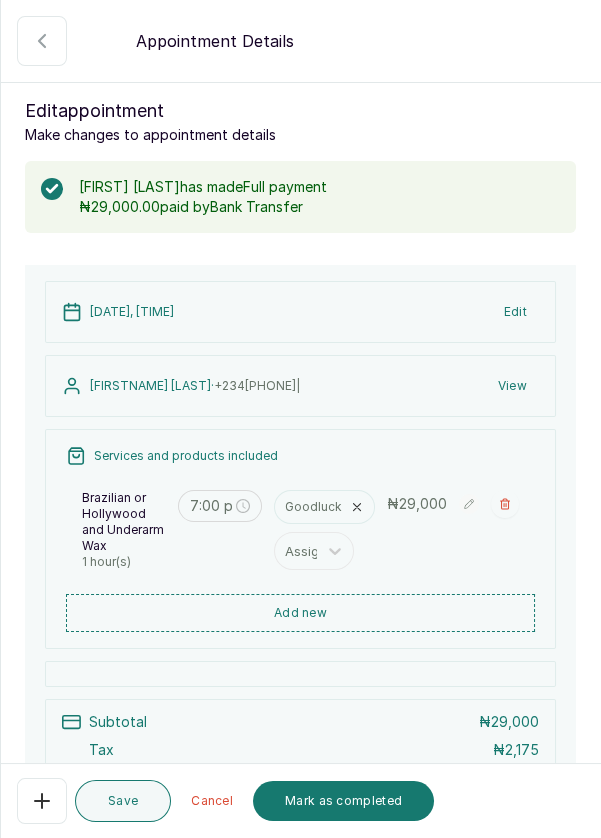 click on "Mark as completed" at bounding box center [343, 801] 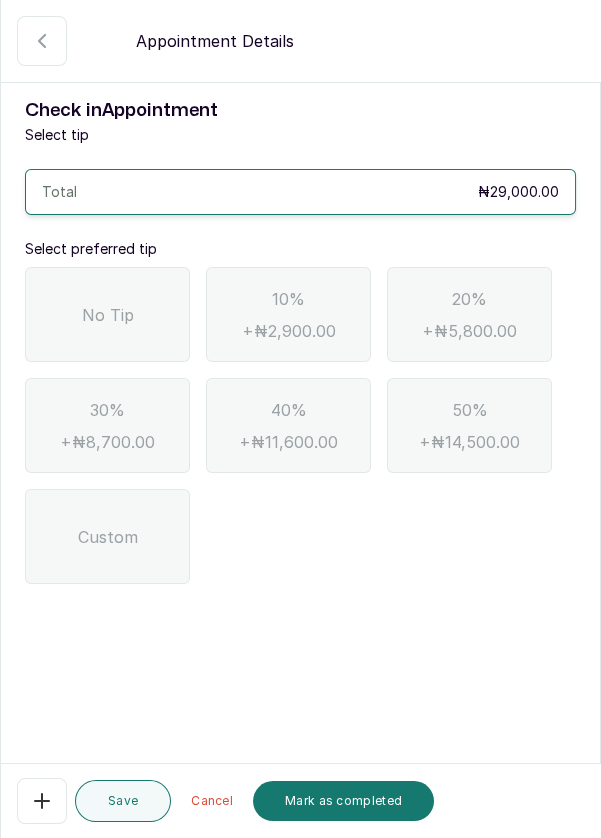 click on "No Tip" at bounding box center [108, 315] 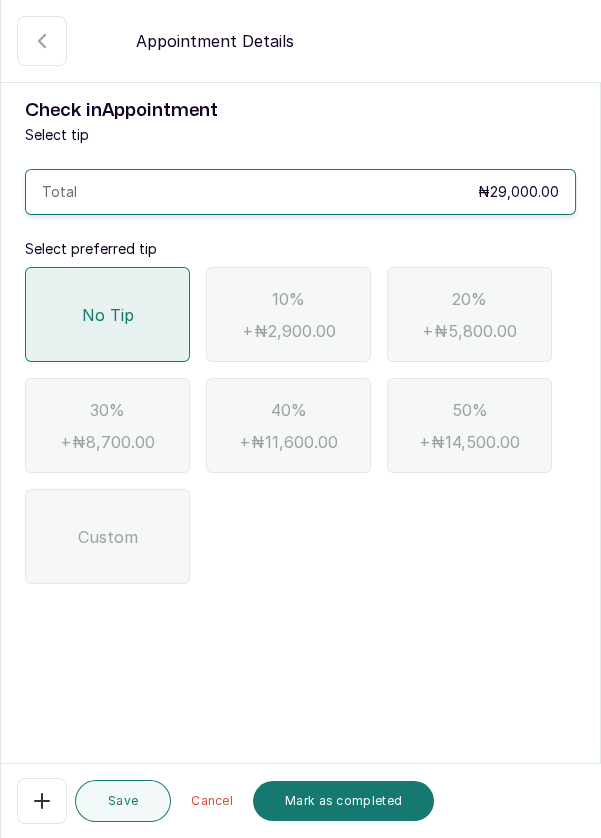 click on "Mark as completed" at bounding box center (343, 801) 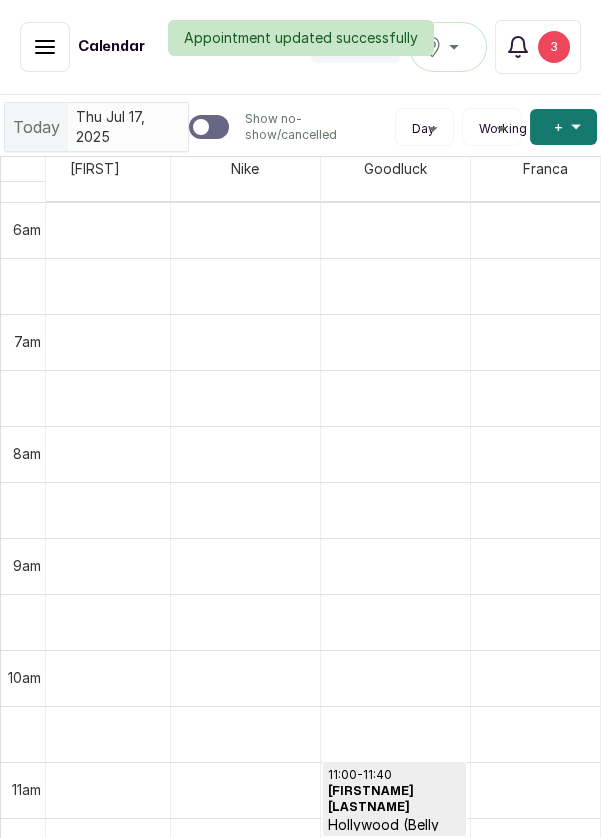scroll, scrollTop: 1800, scrollLeft: 926, axis: both 